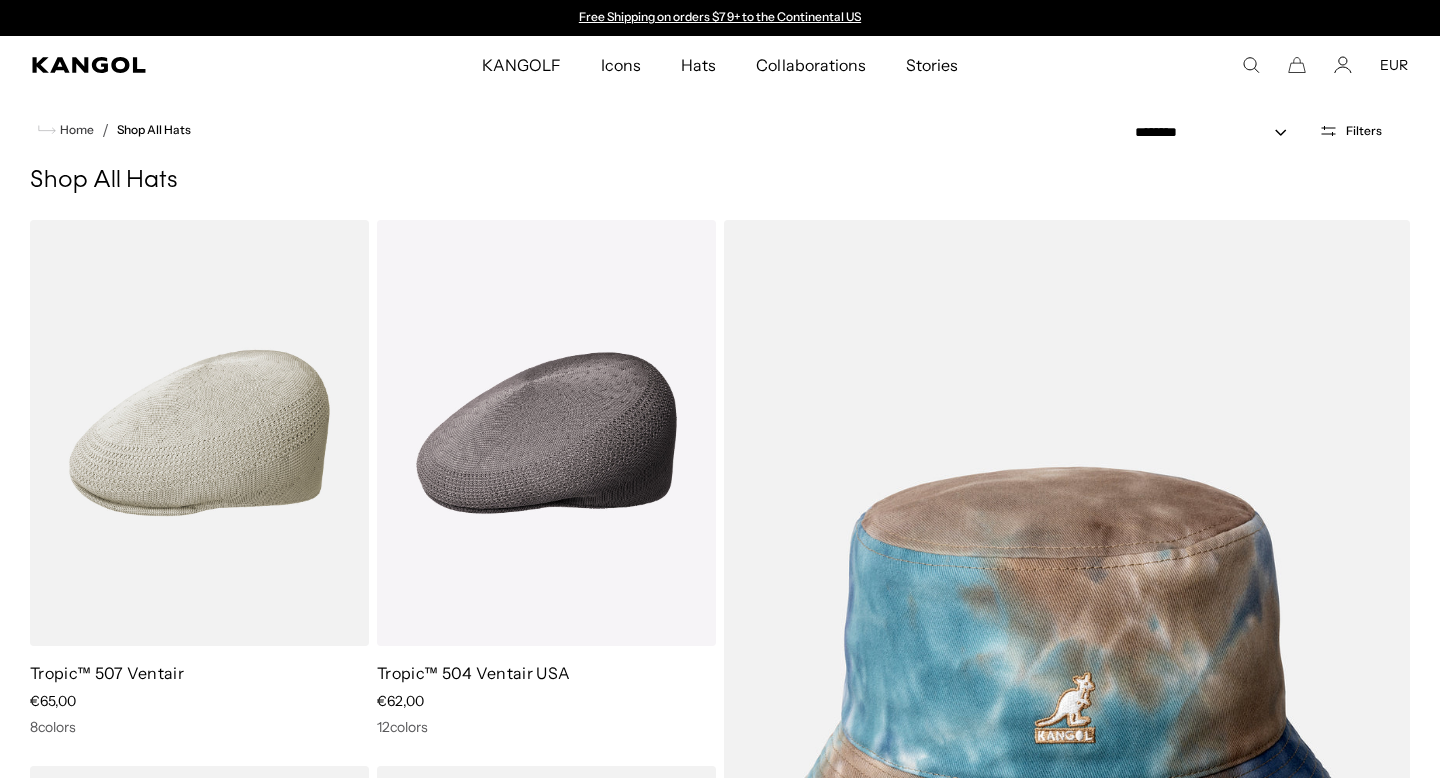 scroll, scrollTop: 1773, scrollLeft: 0, axis: vertical 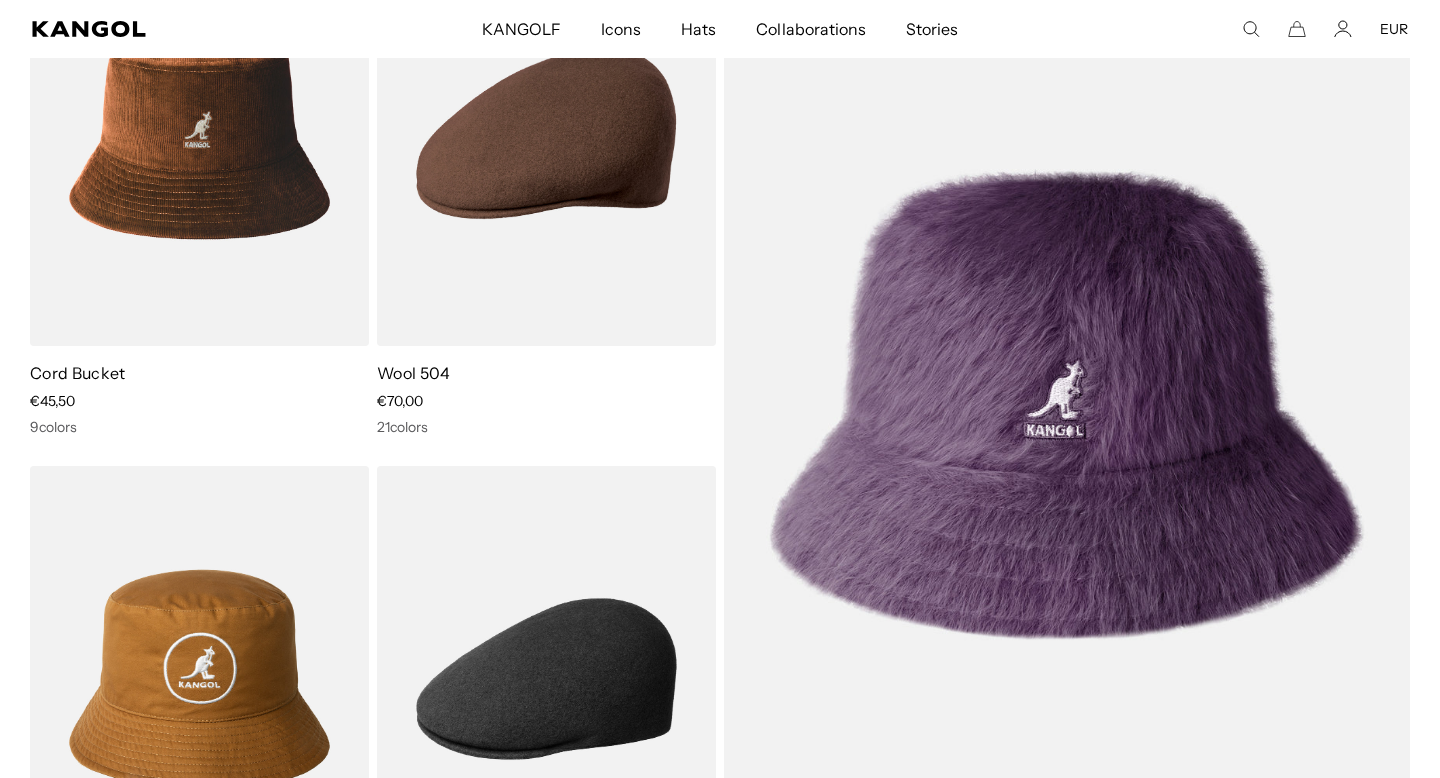 click 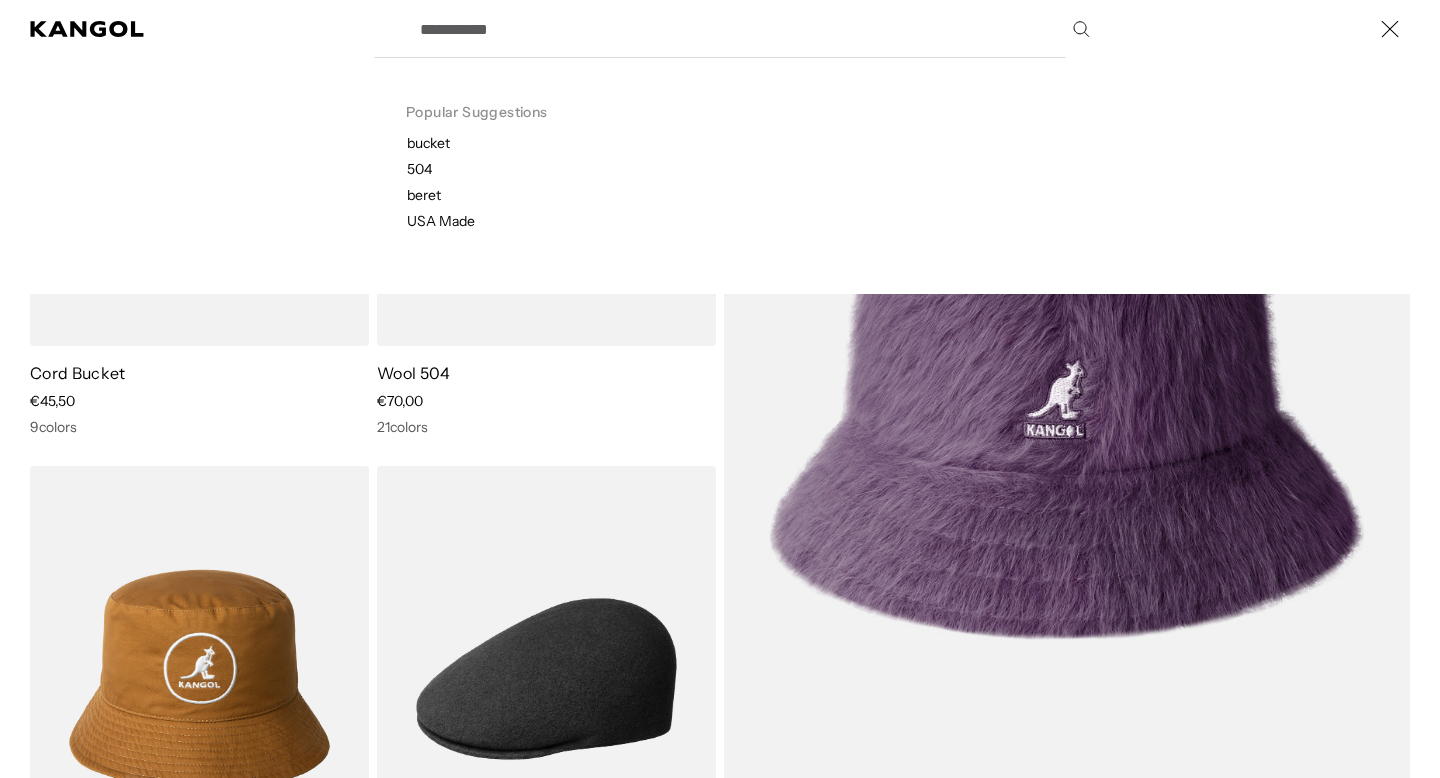 click on "Search here" at bounding box center (753, 29) 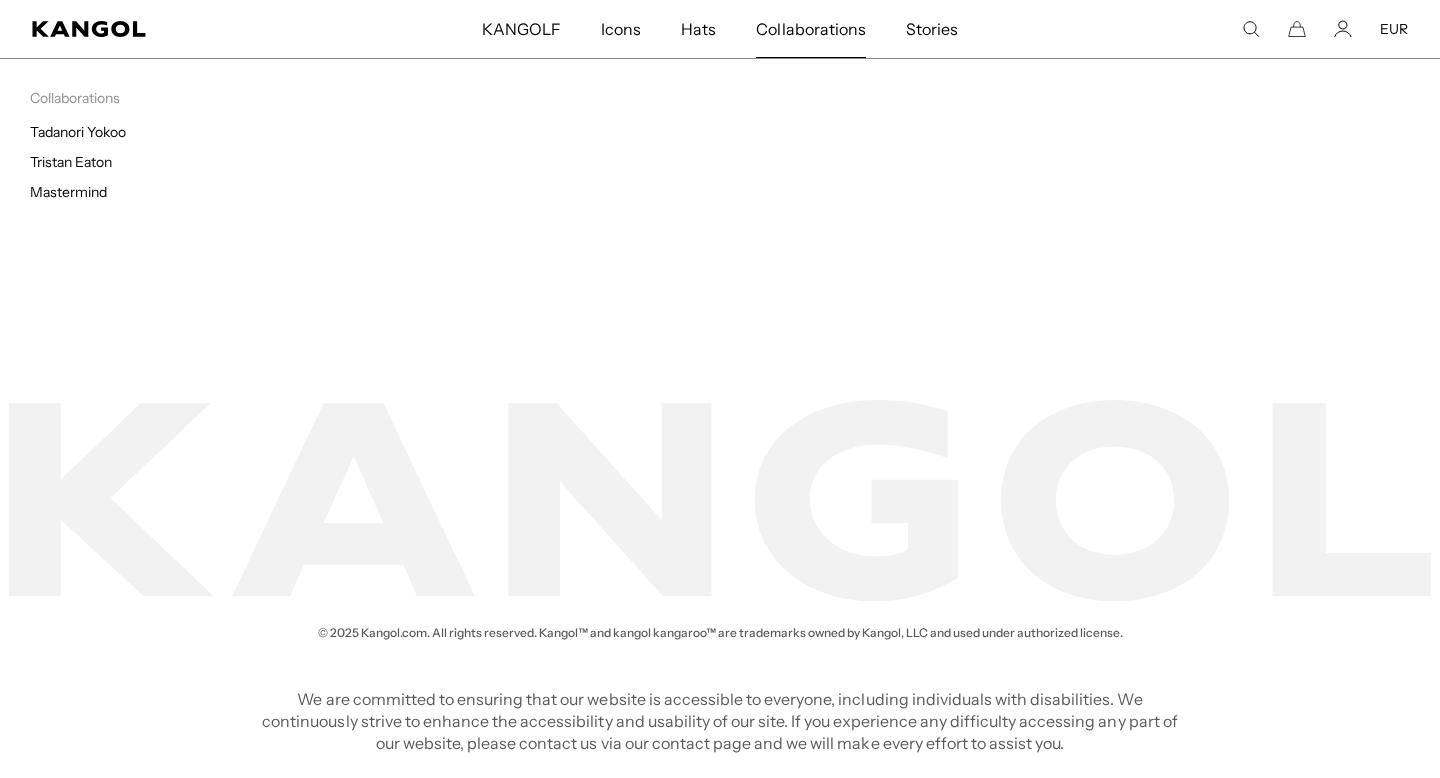 type on "***" 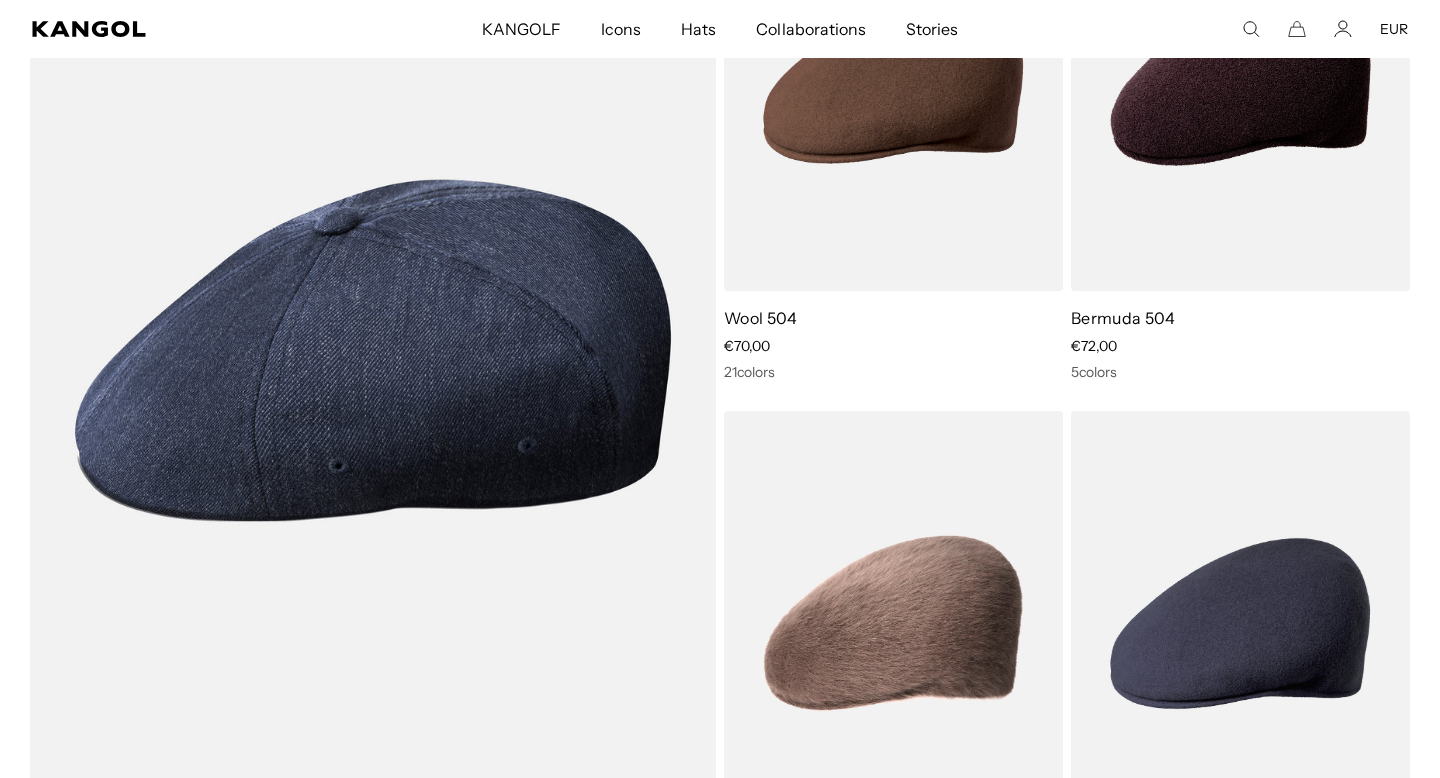 scroll, scrollTop: 0, scrollLeft: 0, axis: both 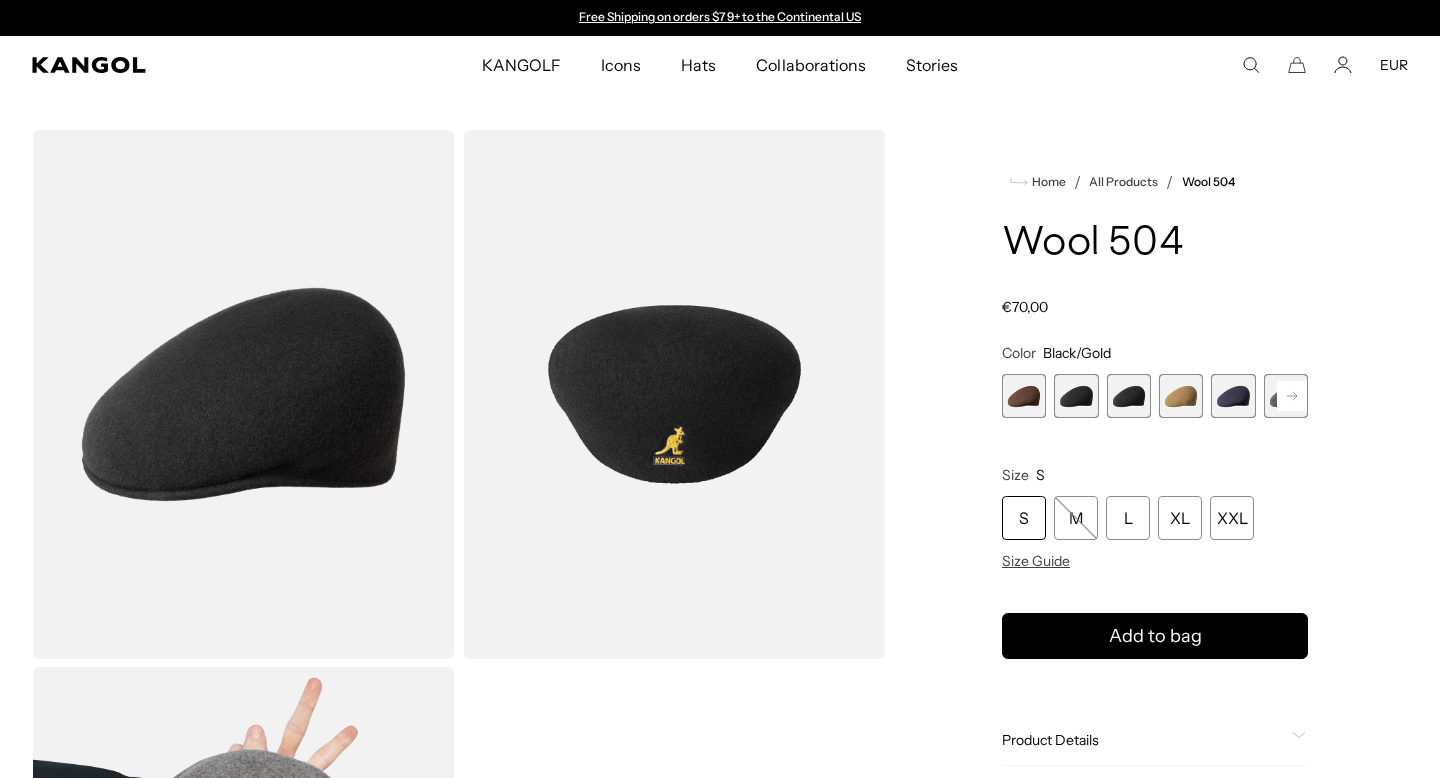 click 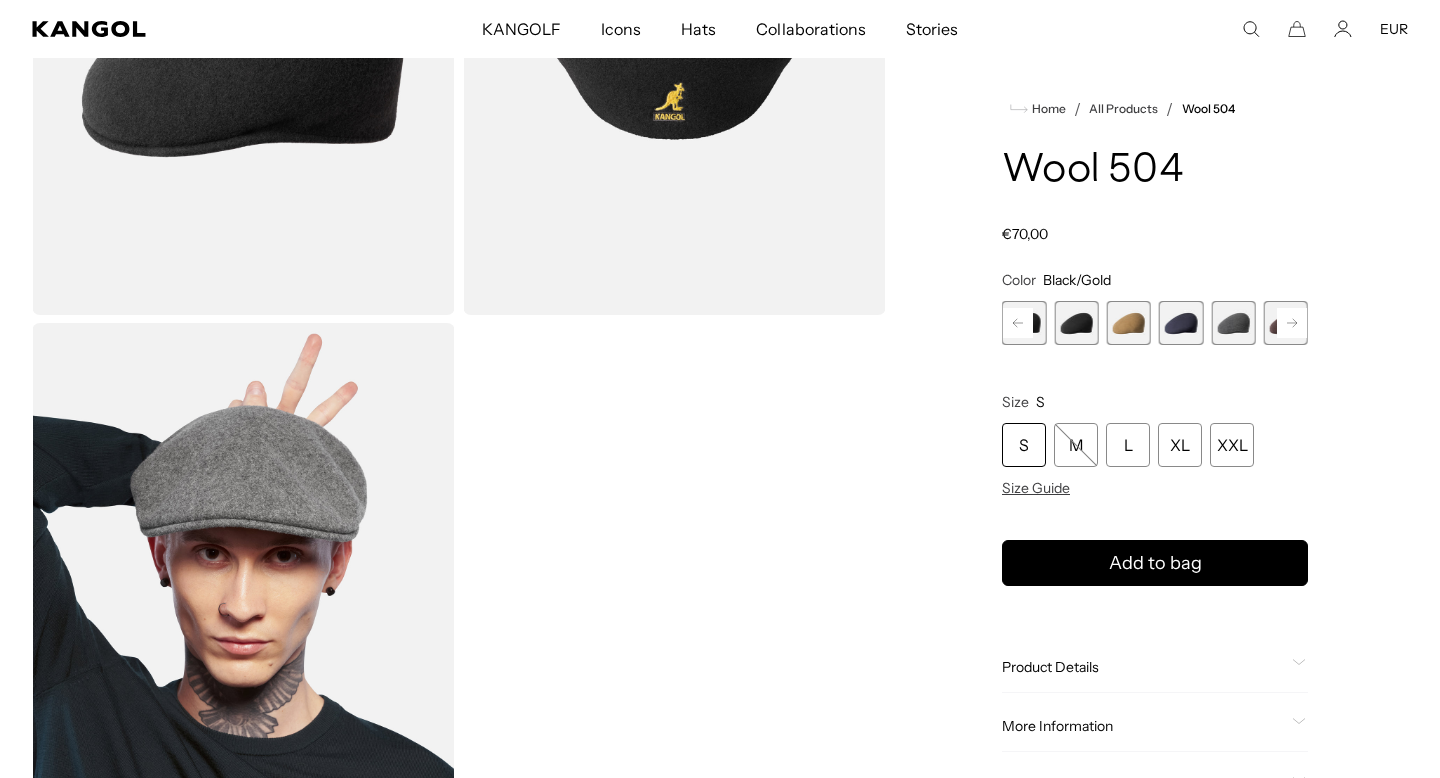 scroll, scrollTop: 344, scrollLeft: 0, axis: vertical 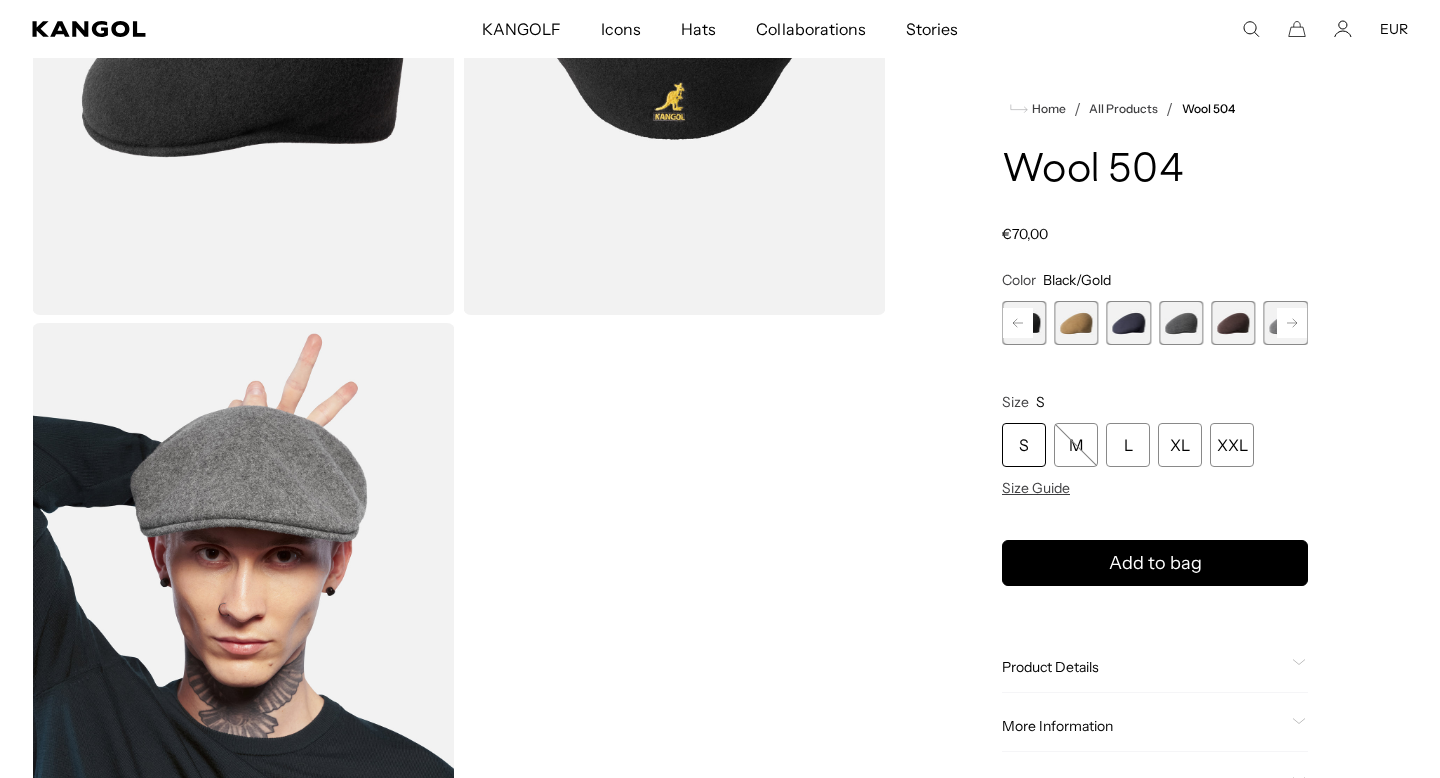 click at bounding box center (1233, 323) 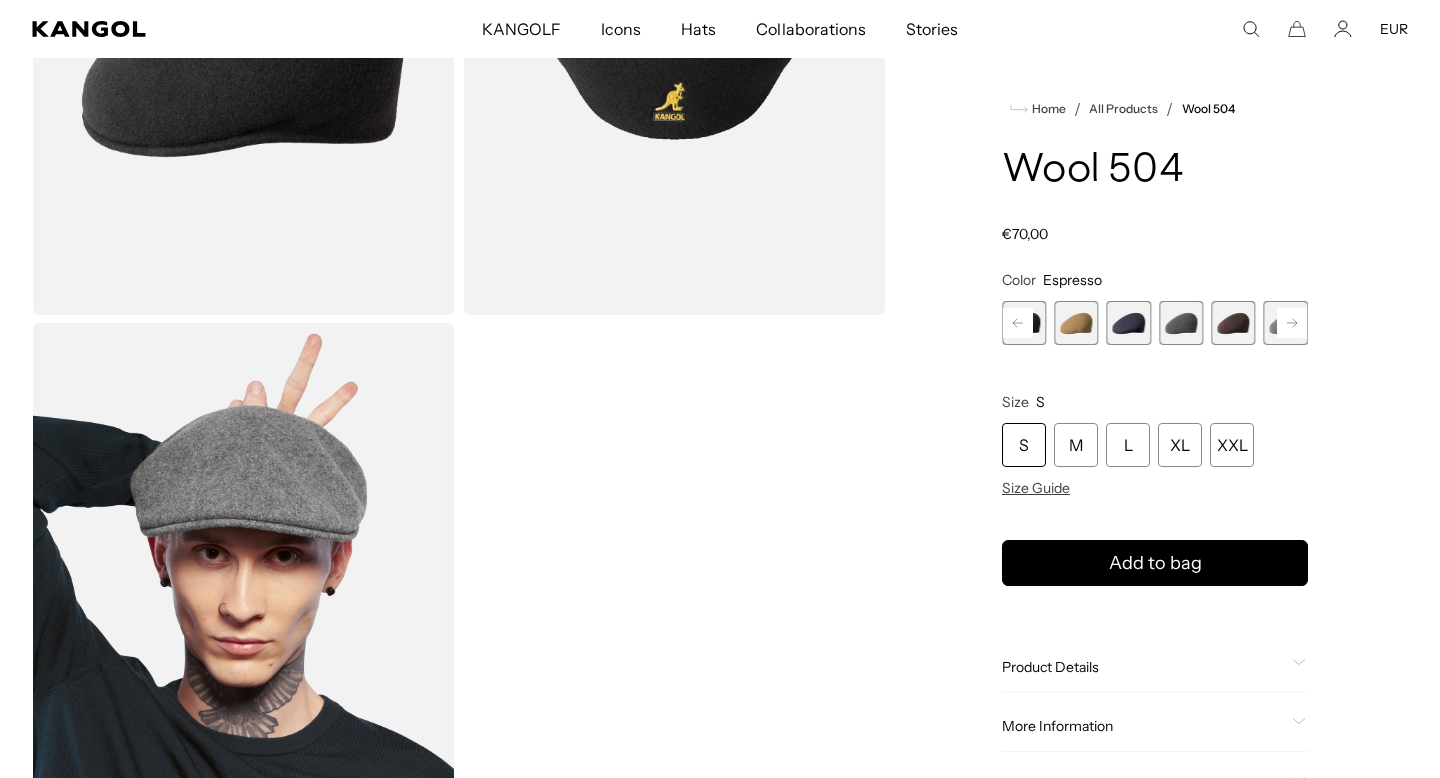 click at bounding box center (1233, 323) 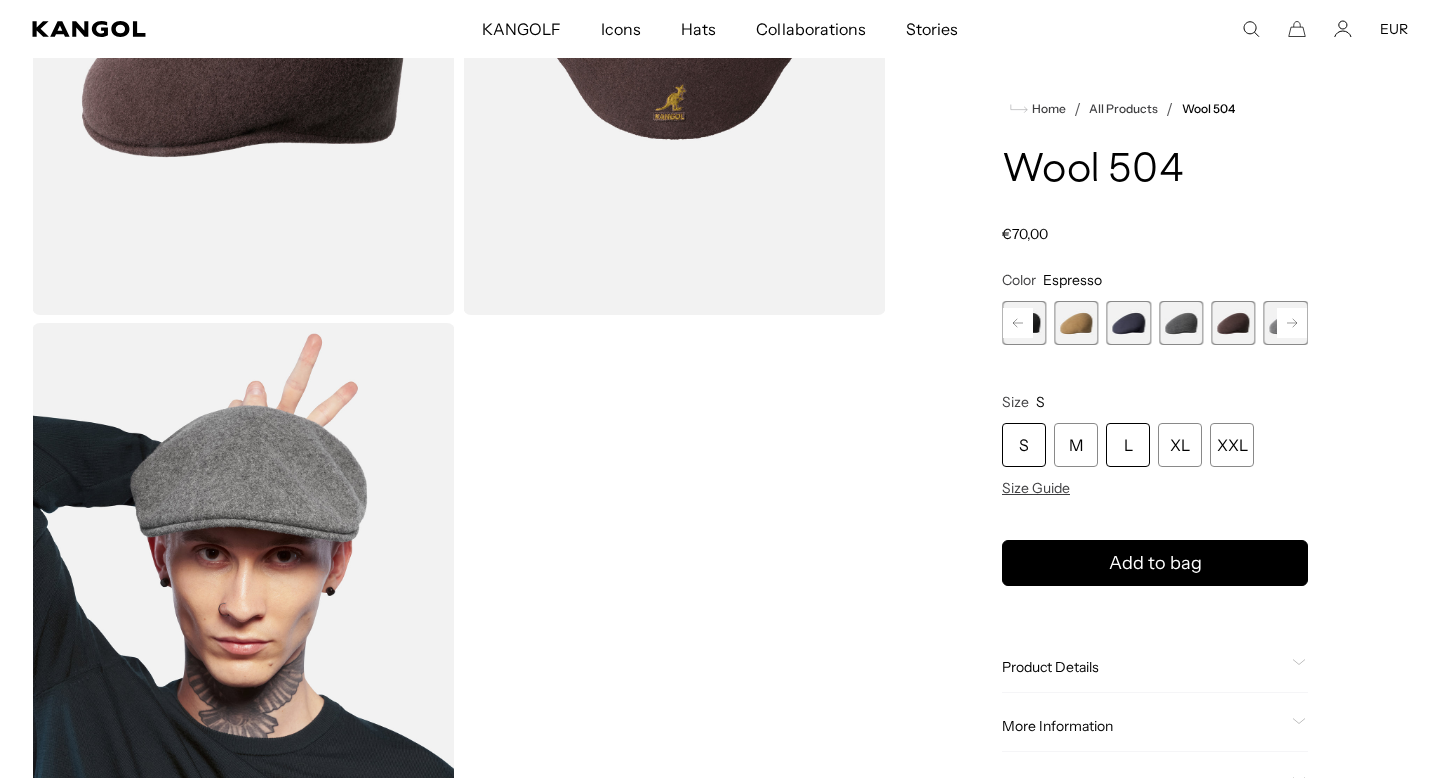 scroll, scrollTop: 0, scrollLeft: 412, axis: horizontal 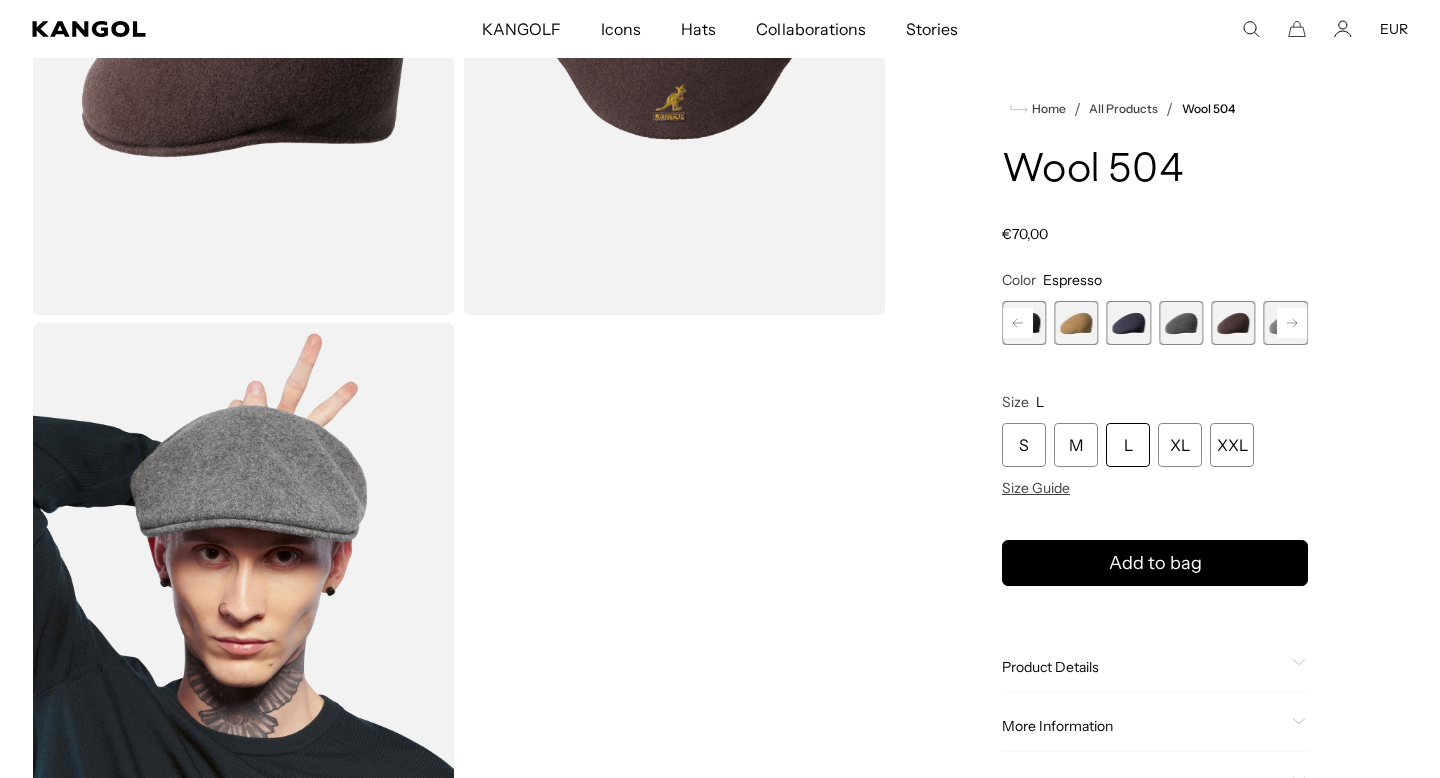 click 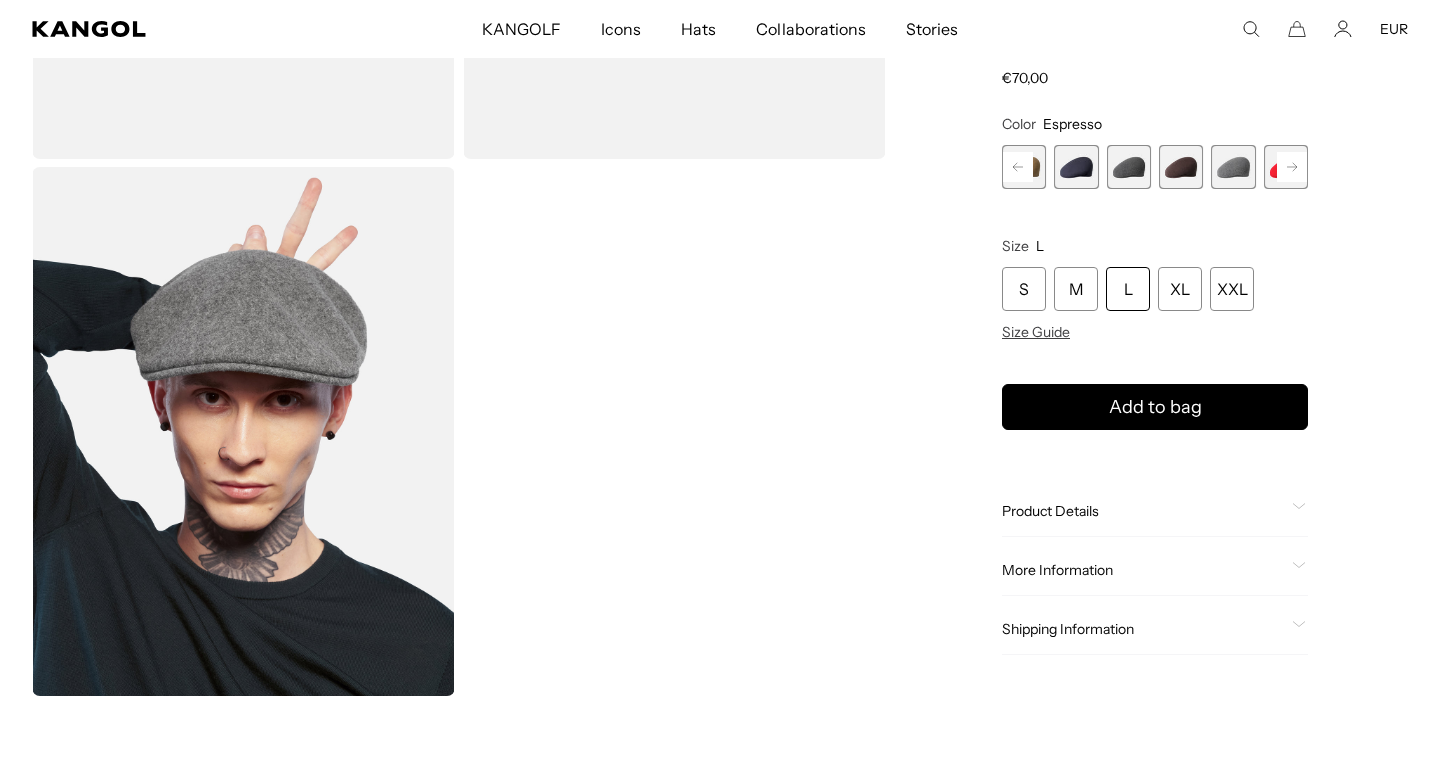 click 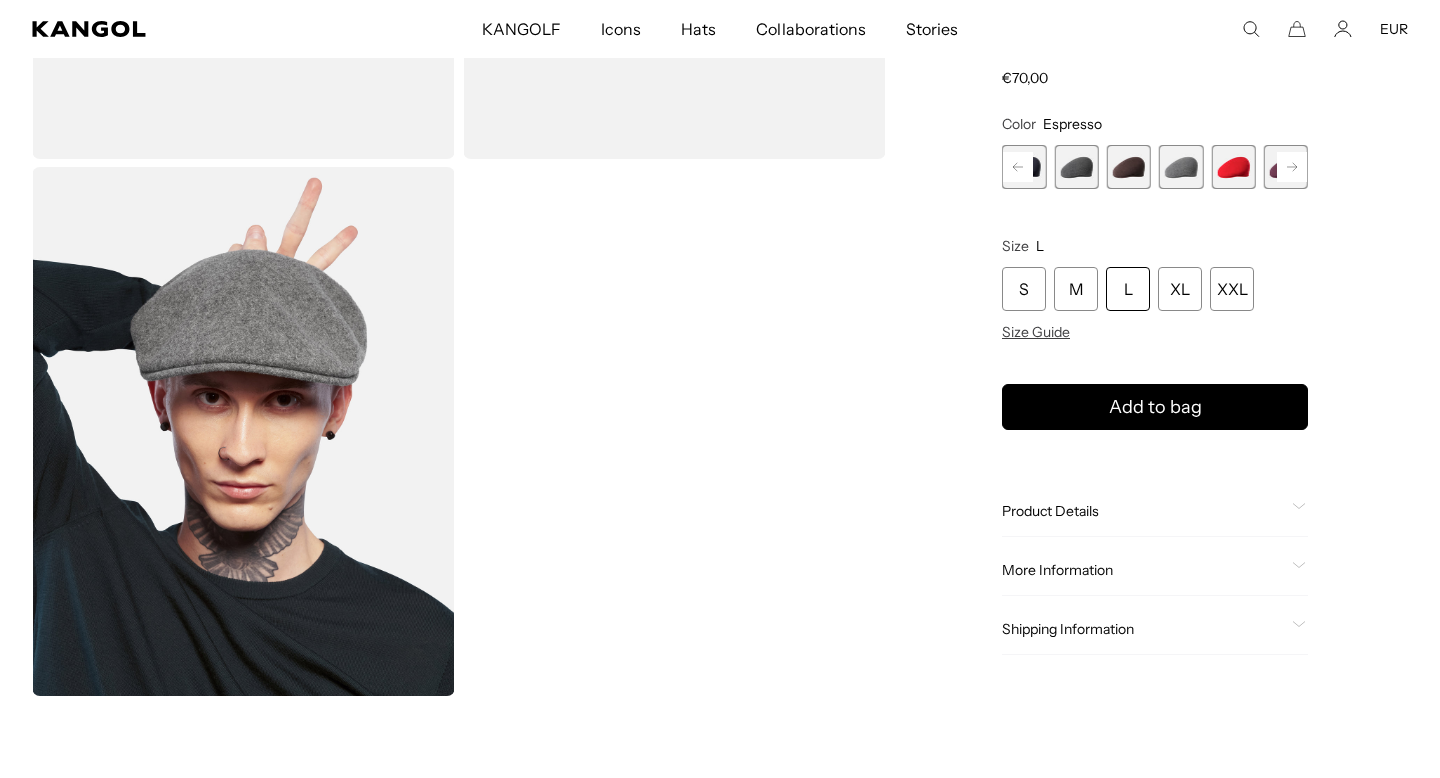 scroll, scrollTop: 0, scrollLeft: 0, axis: both 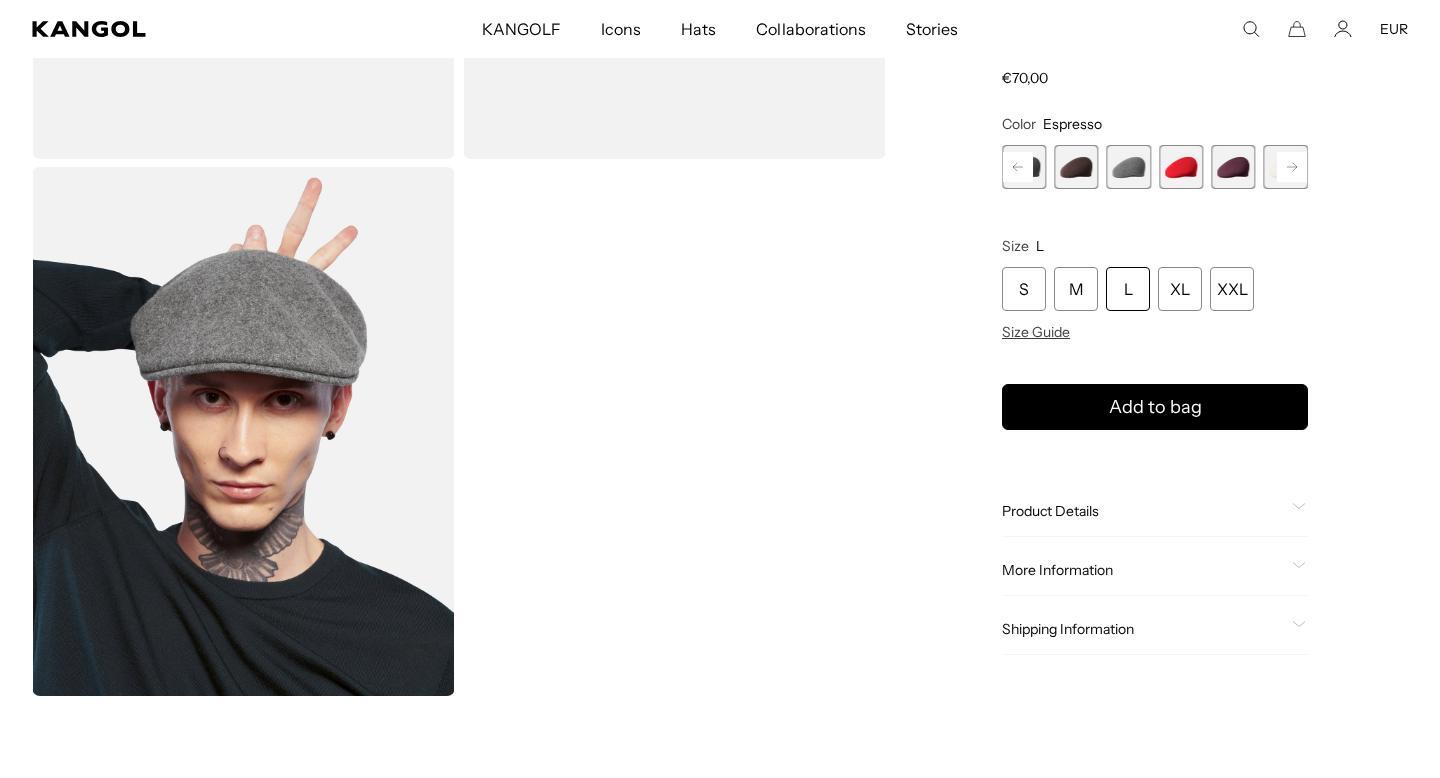 click 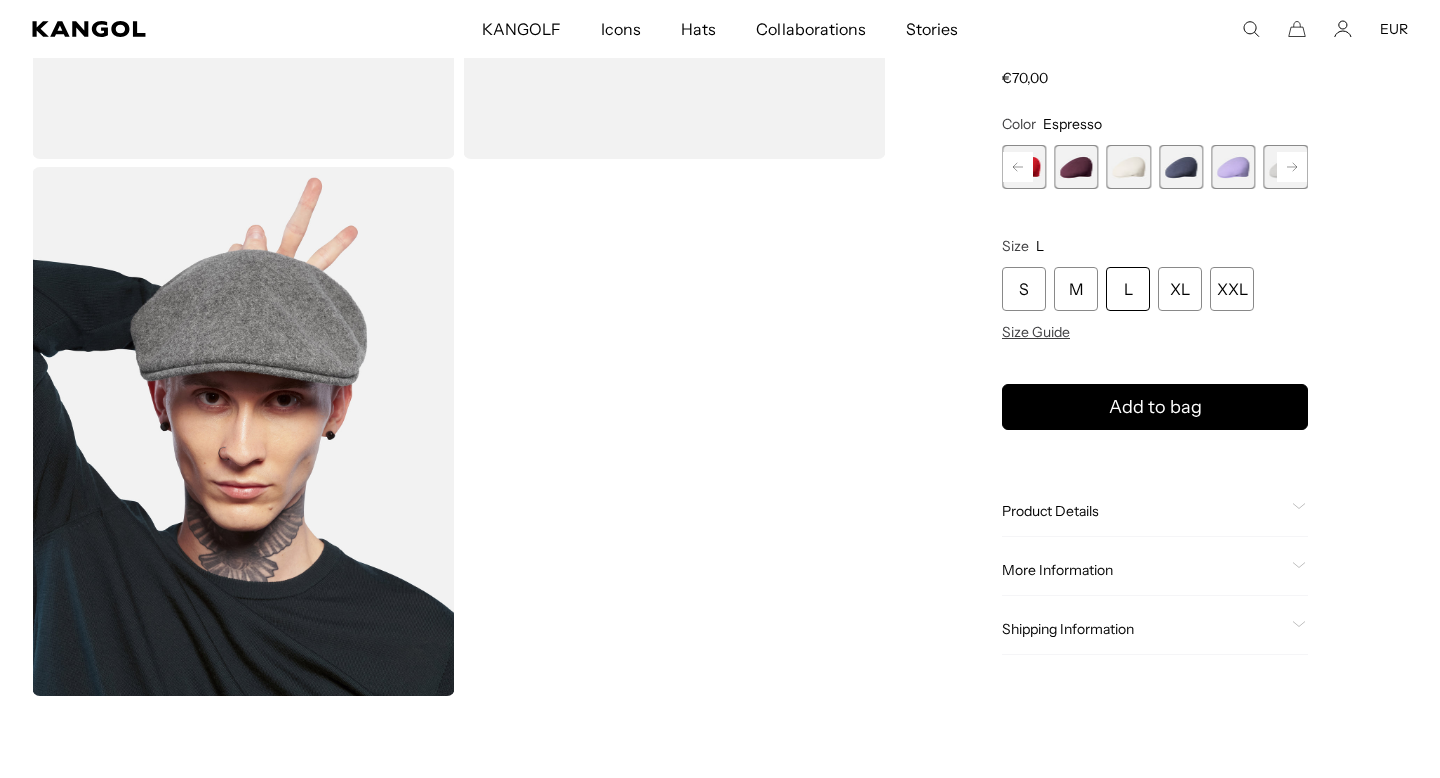 click 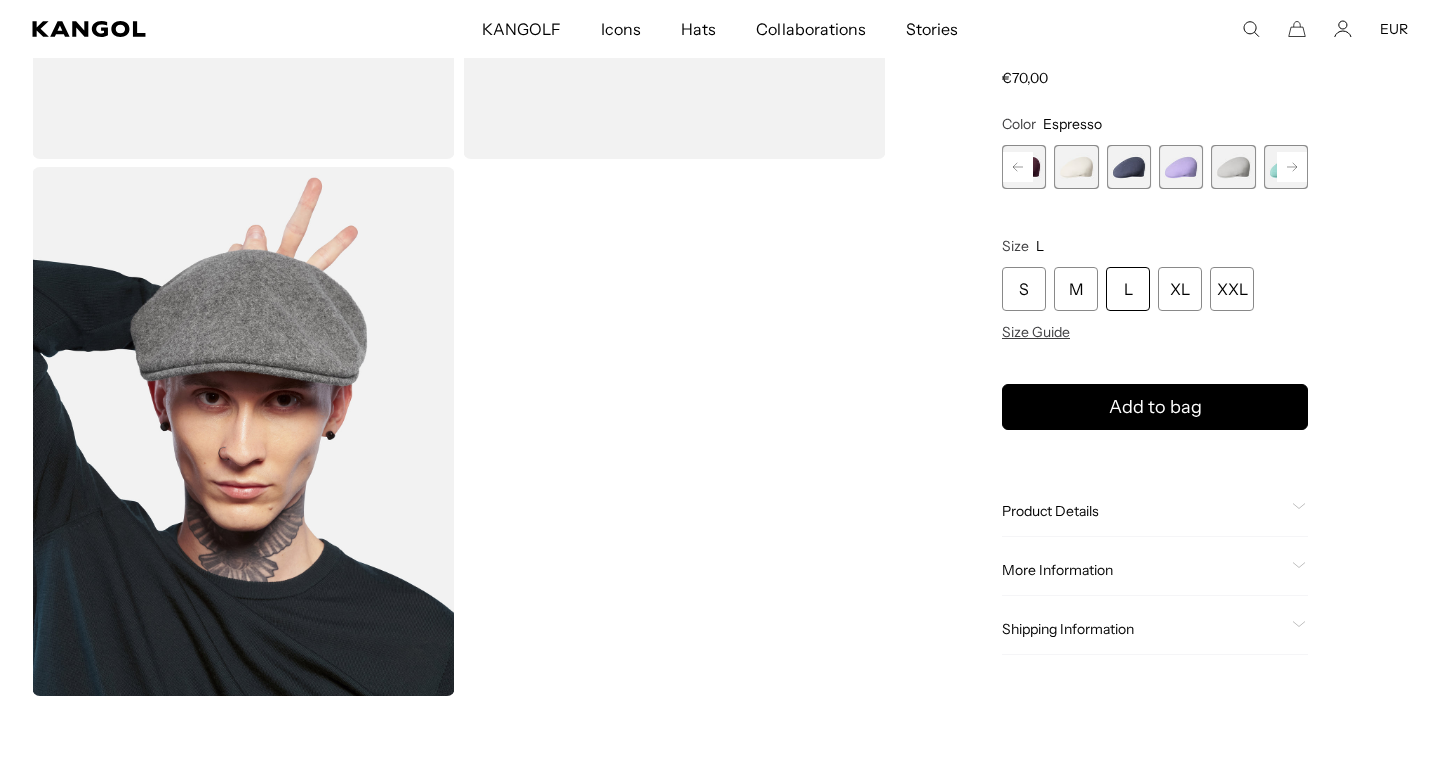 click at bounding box center [1181, 167] 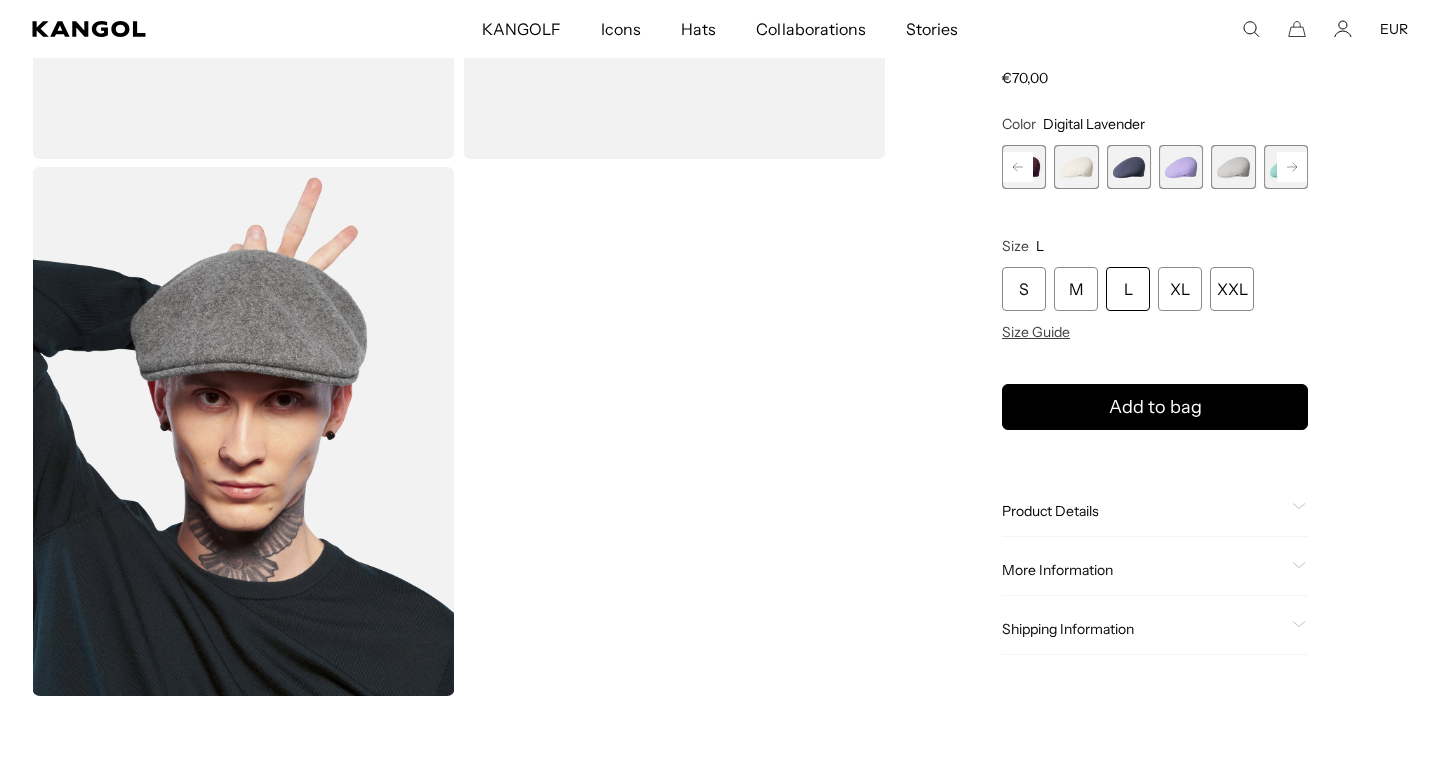 click at bounding box center (1181, 167) 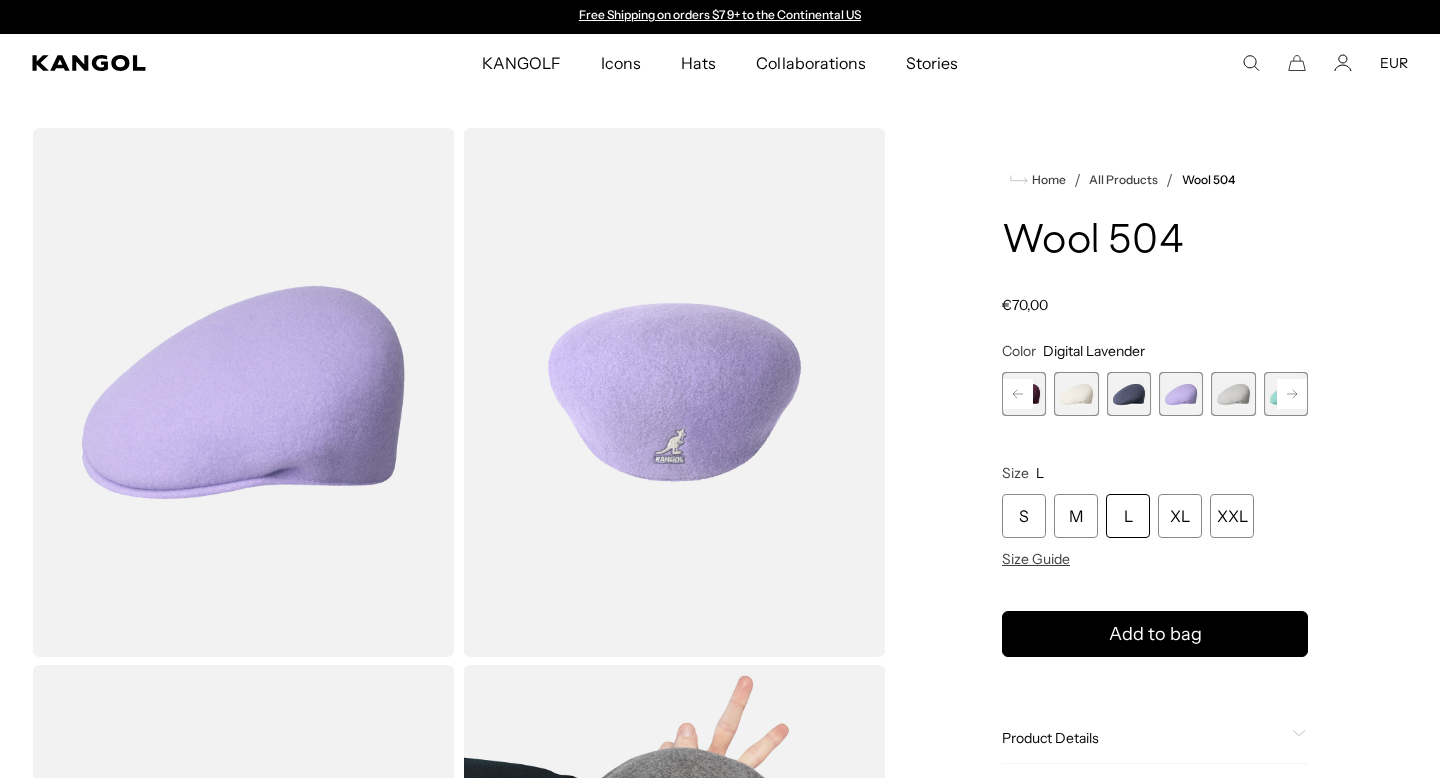 click 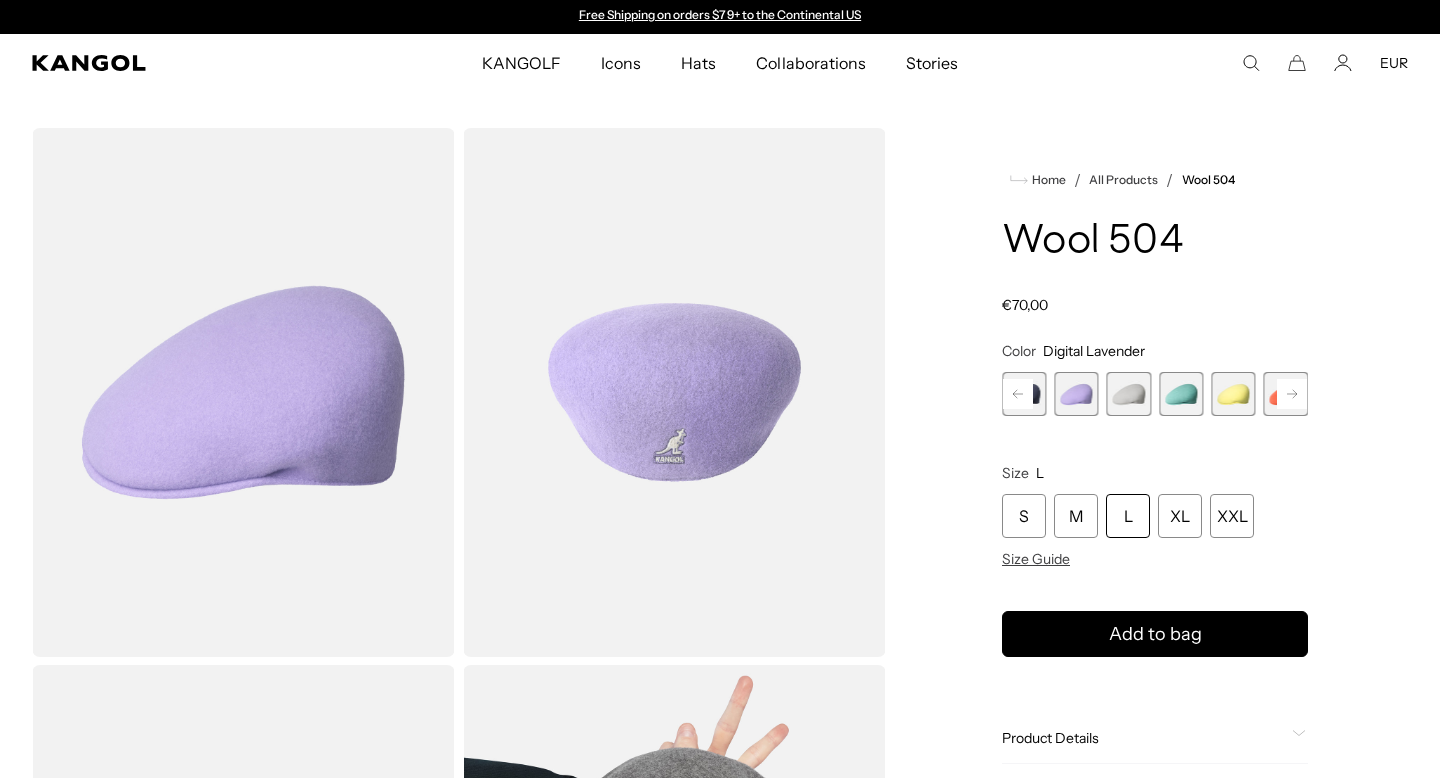 click 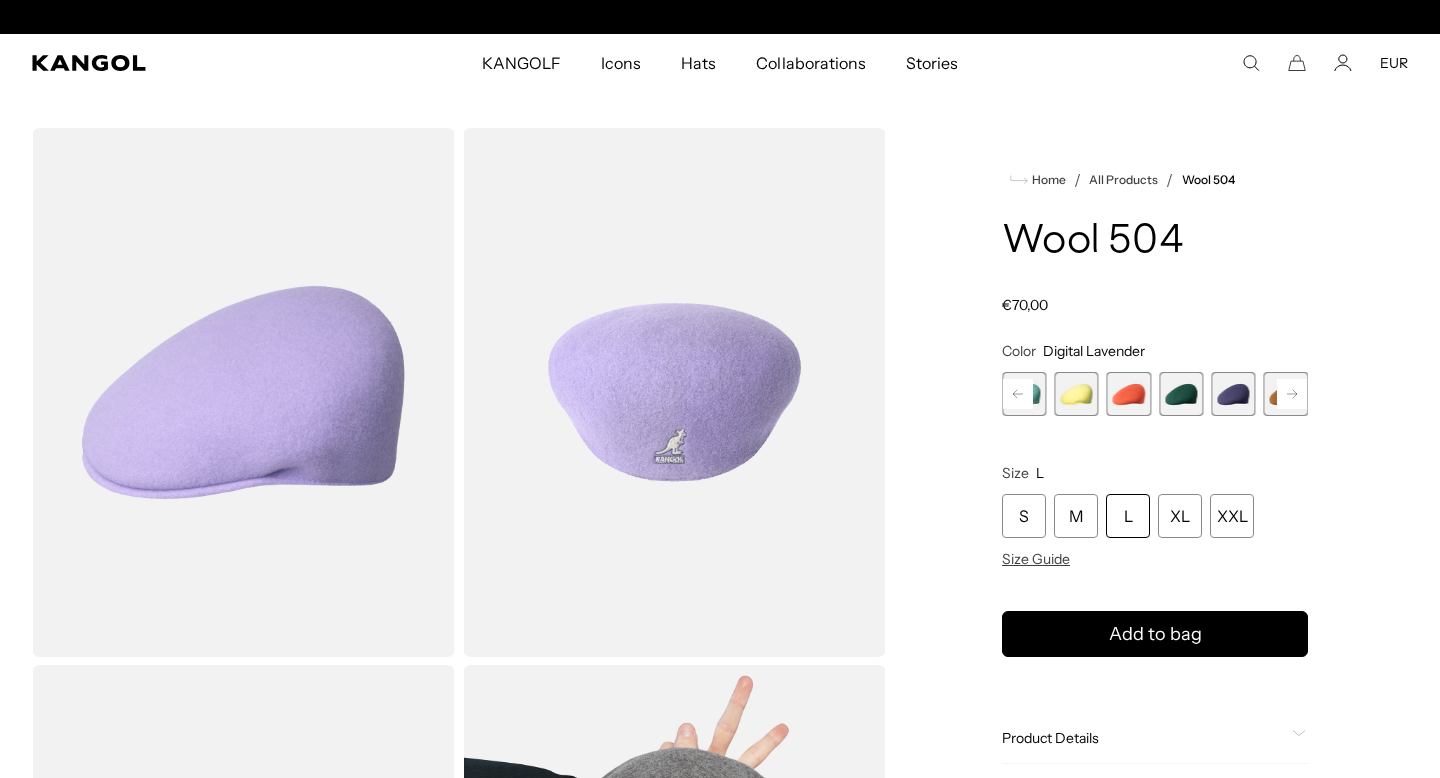 click 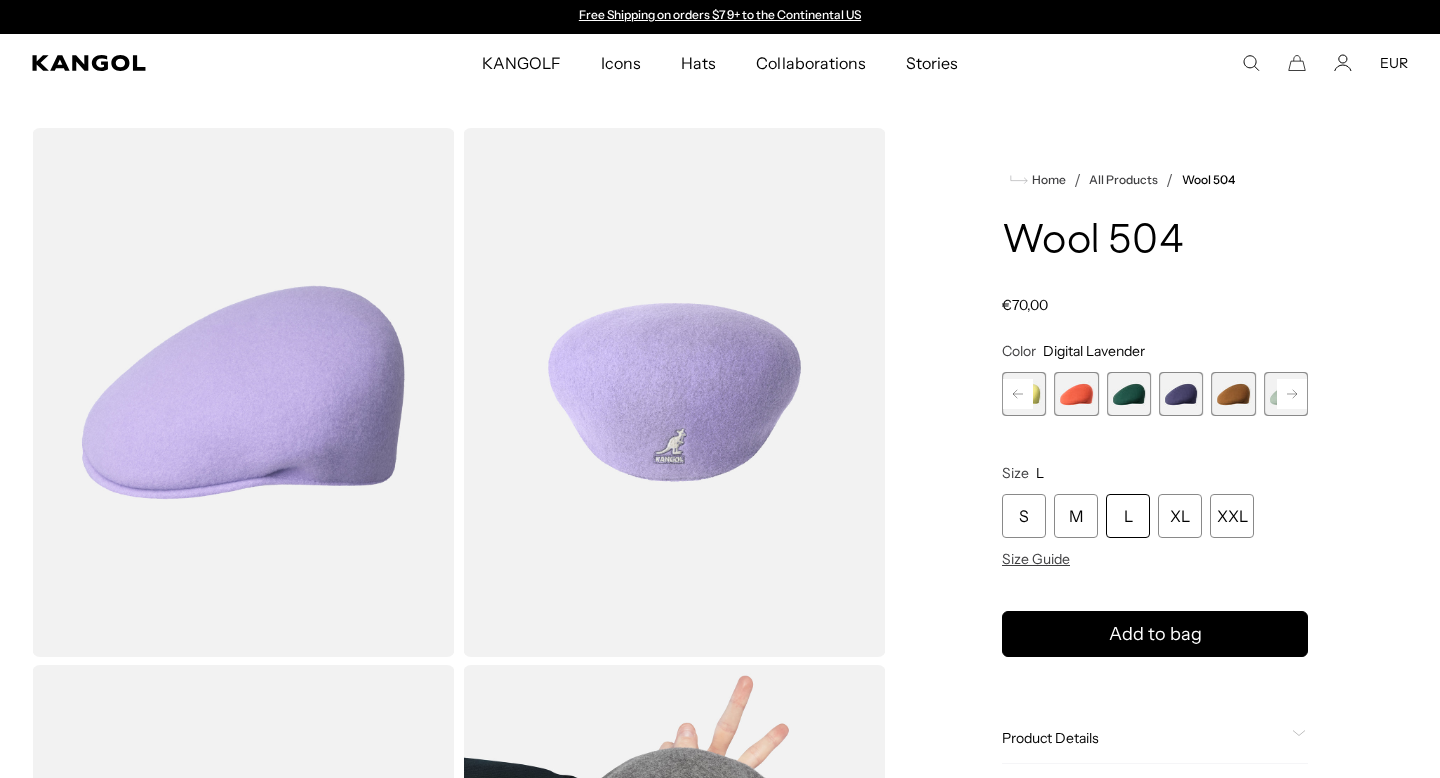 scroll, scrollTop: 0, scrollLeft: 412, axis: horizontal 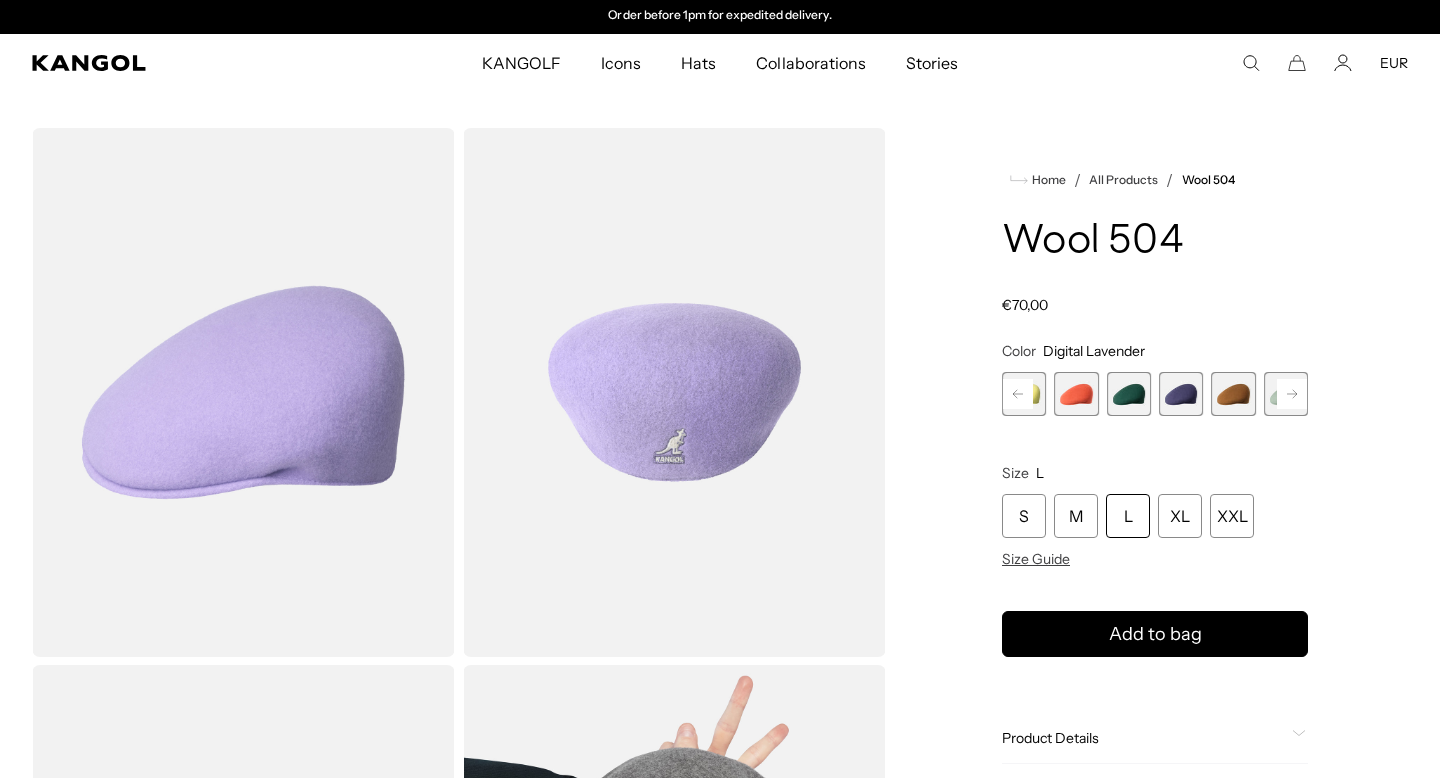 click at bounding box center [1286, 394] 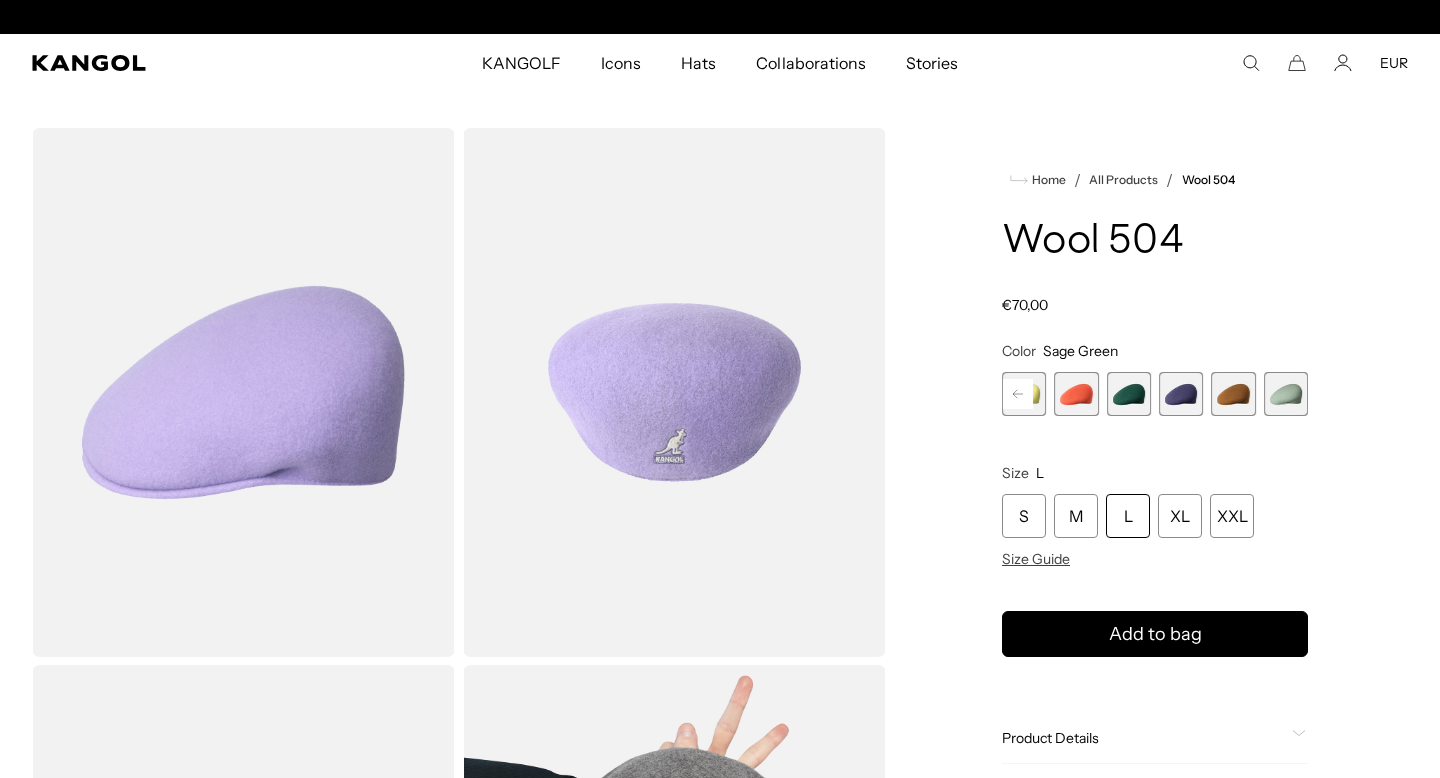 scroll, scrollTop: 0, scrollLeft: 0, axis: both 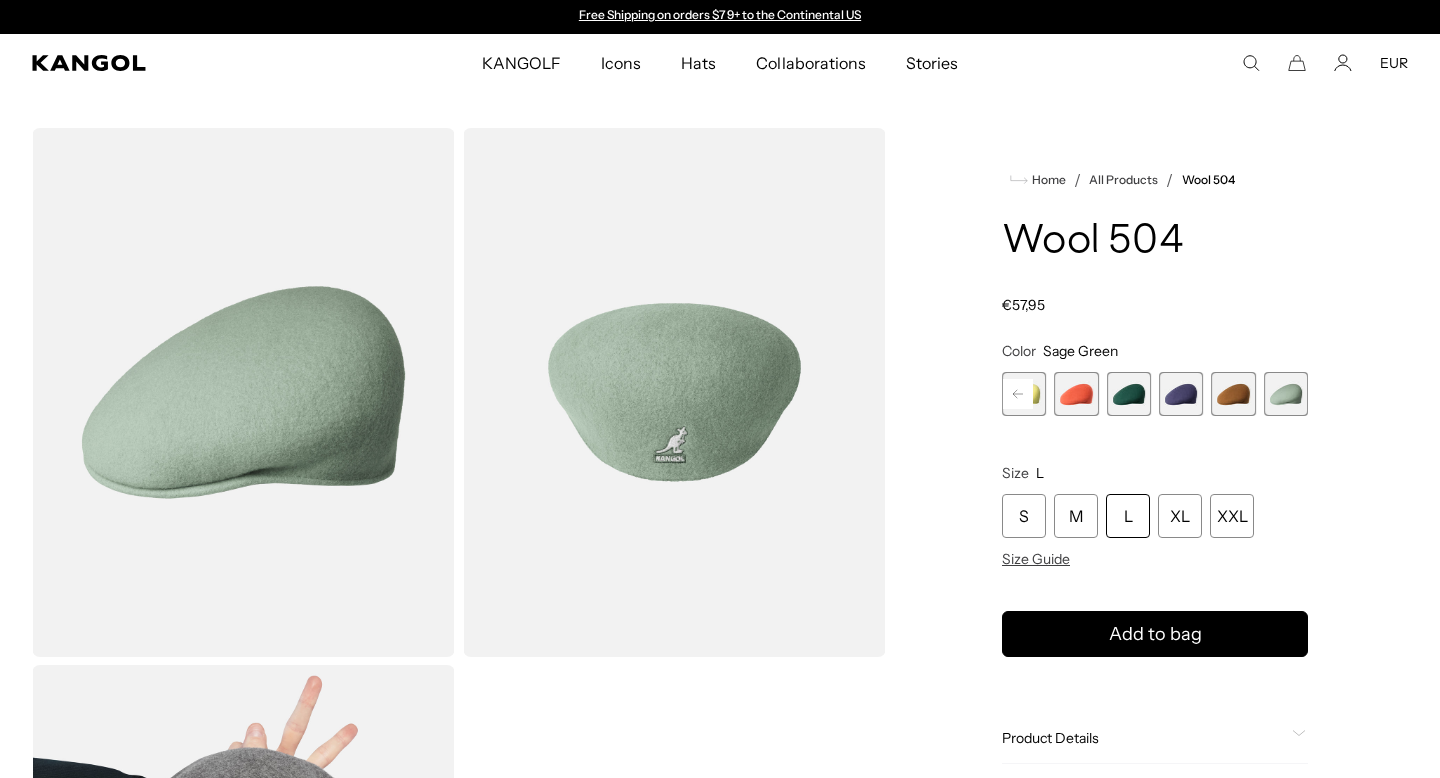 click 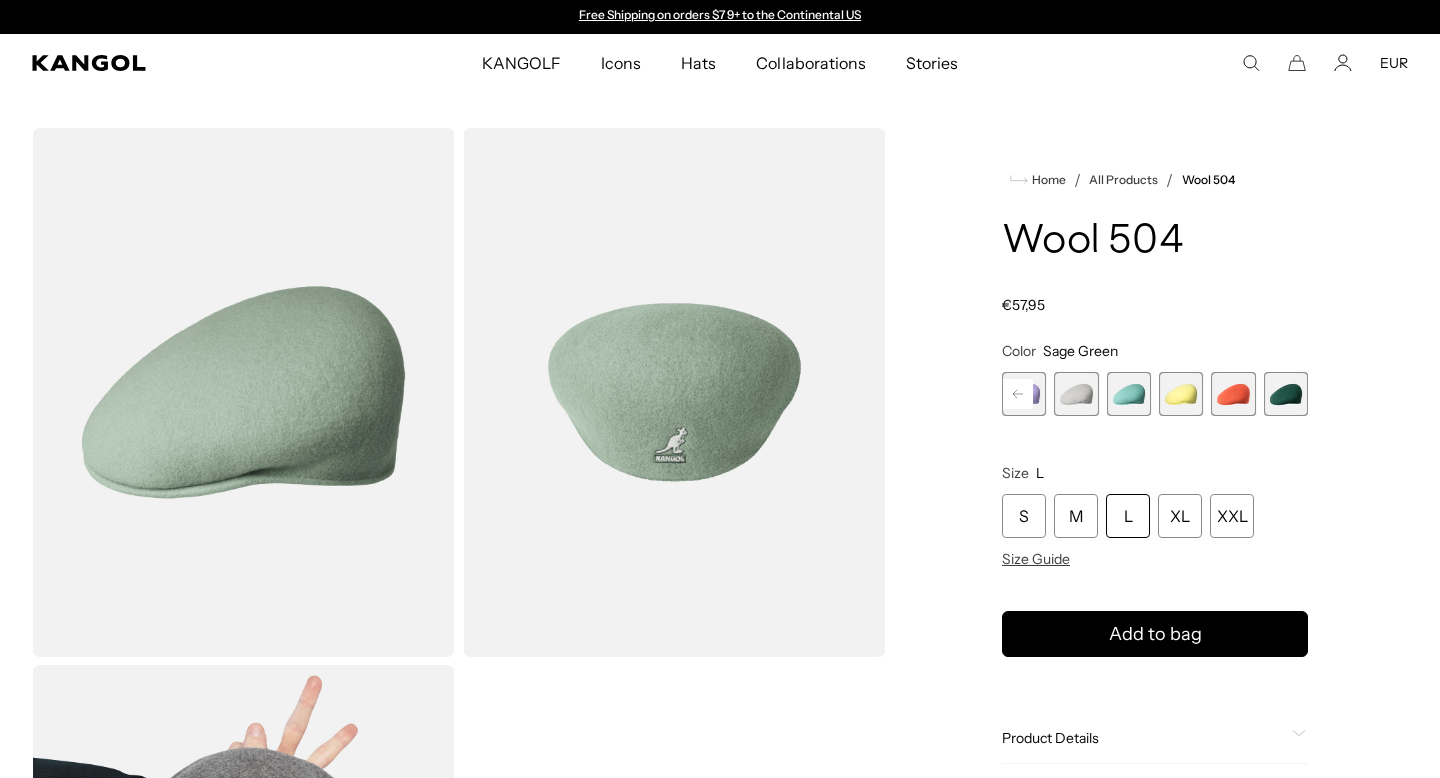 click 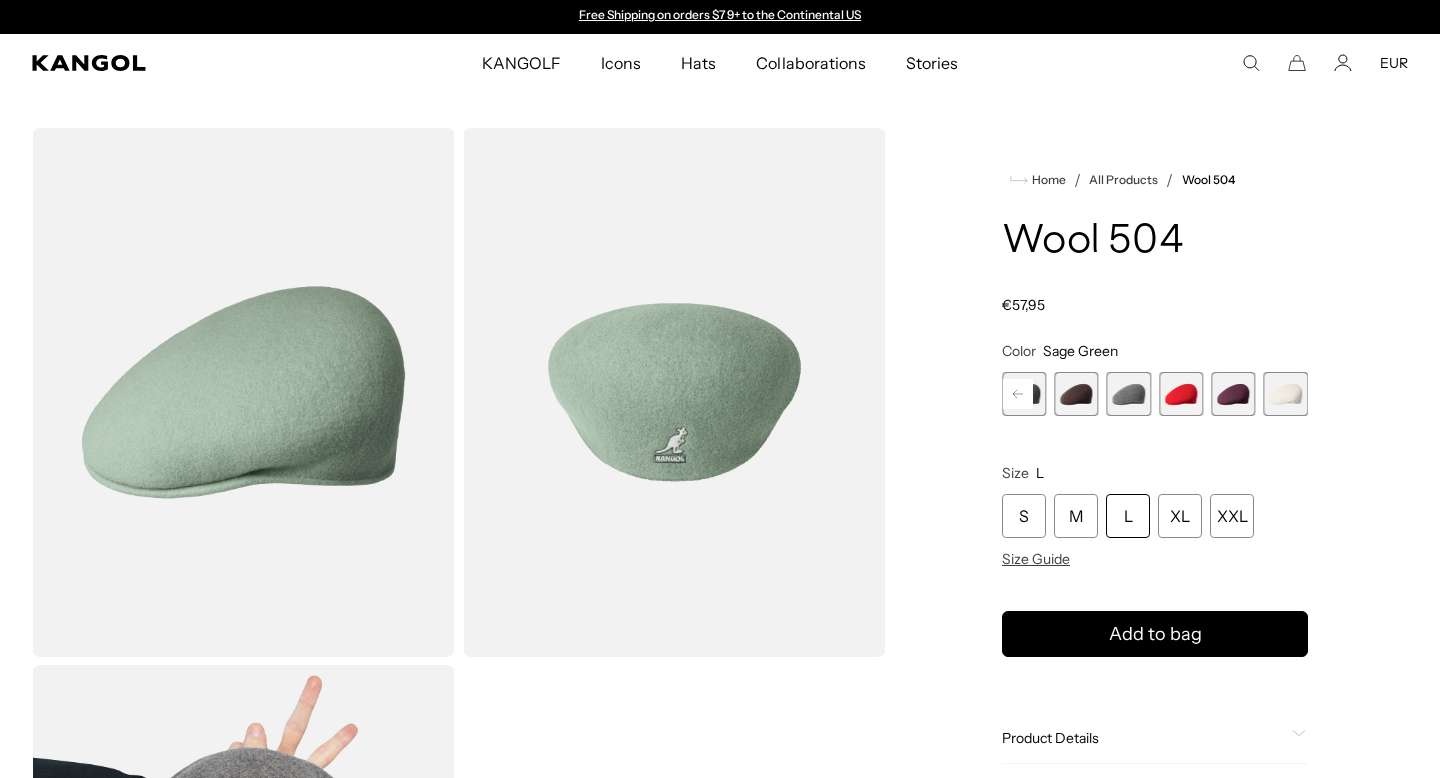 click 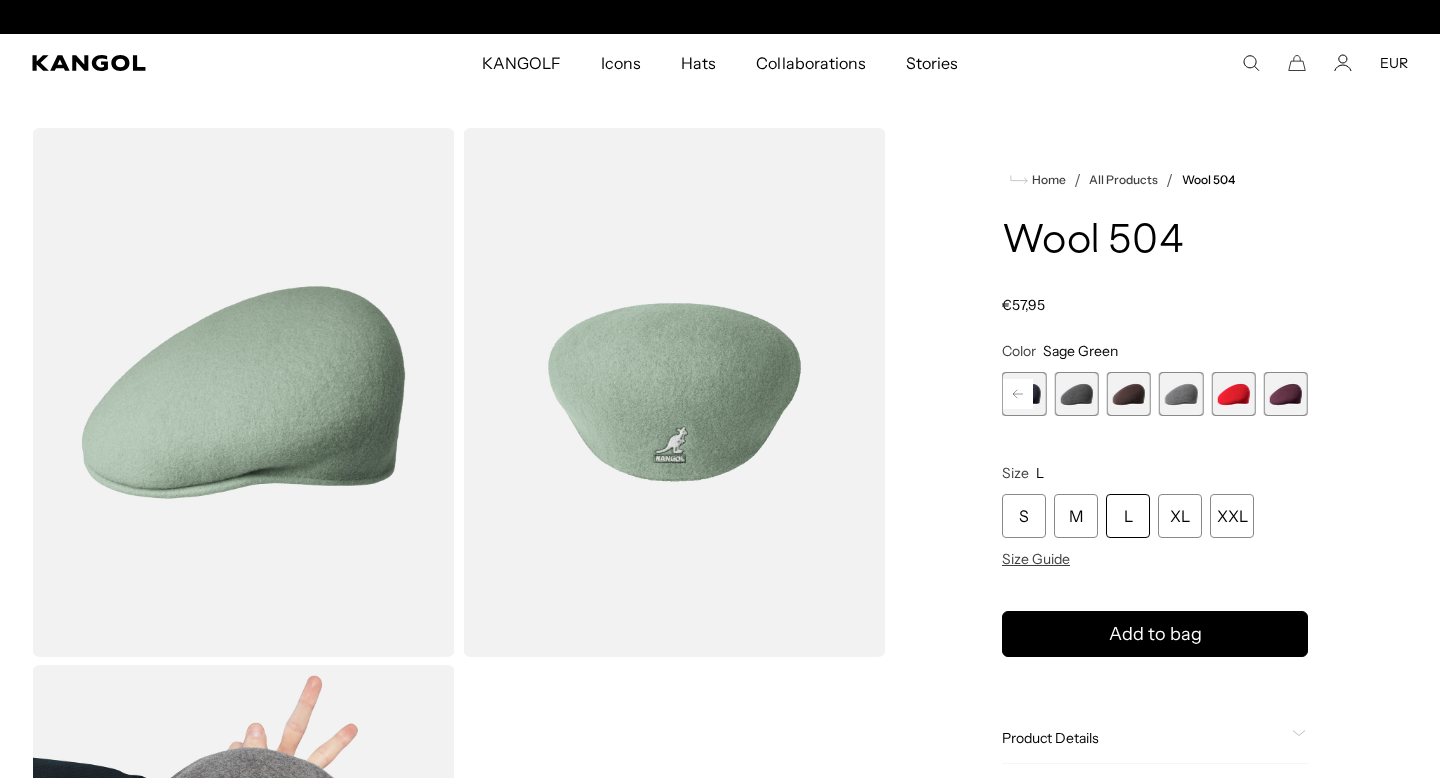 click 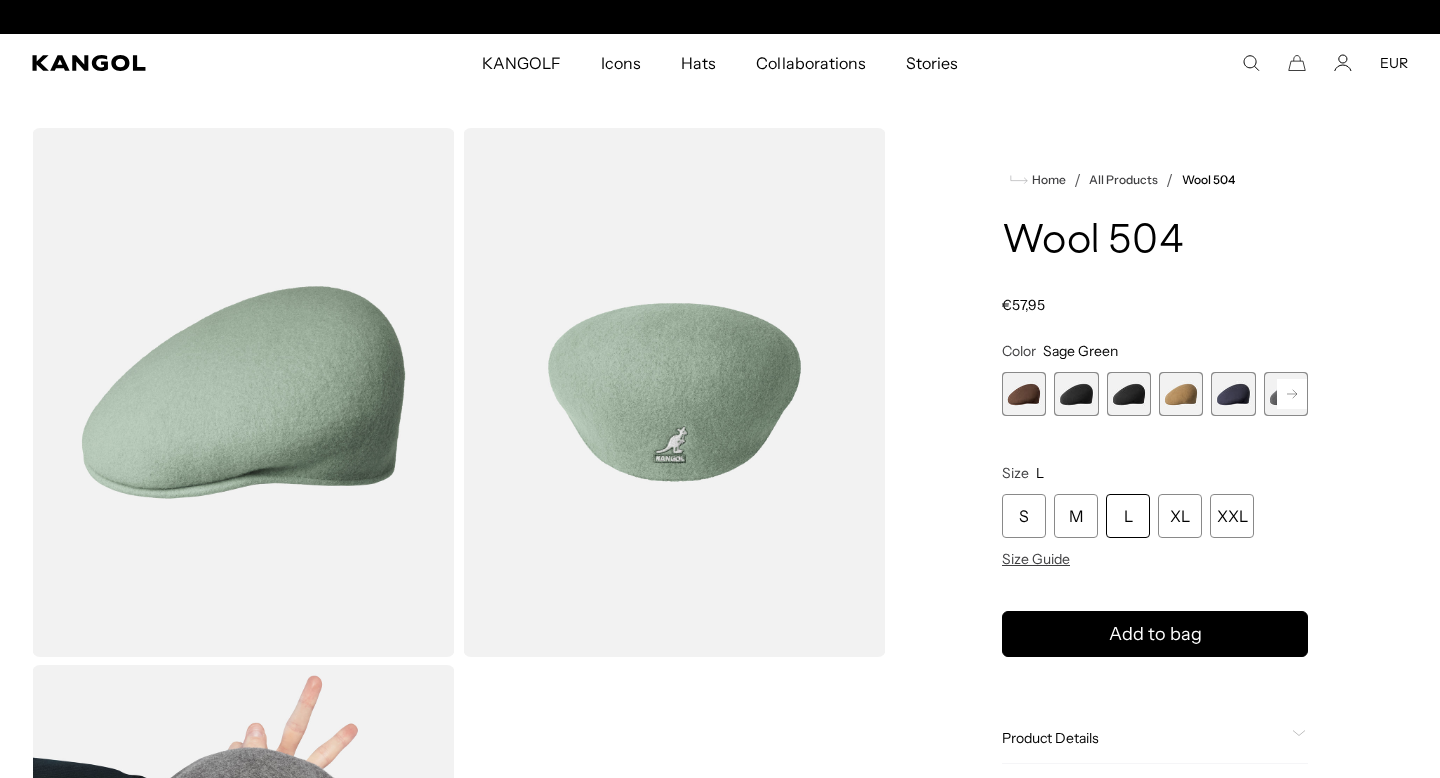 scroll, scrollTop: 0, scrollLeft: 412, axis: horizontal 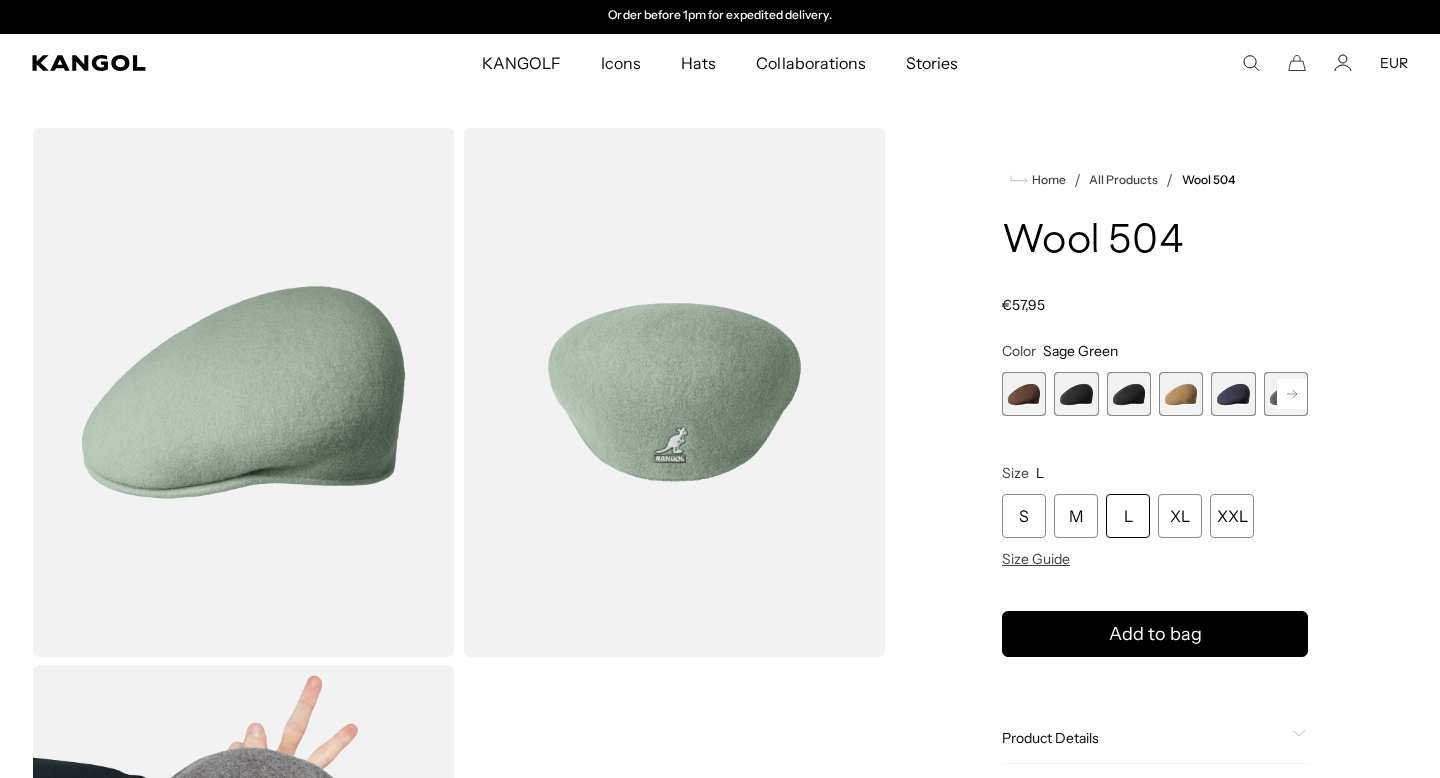 click at bounding box center (1076, 394) 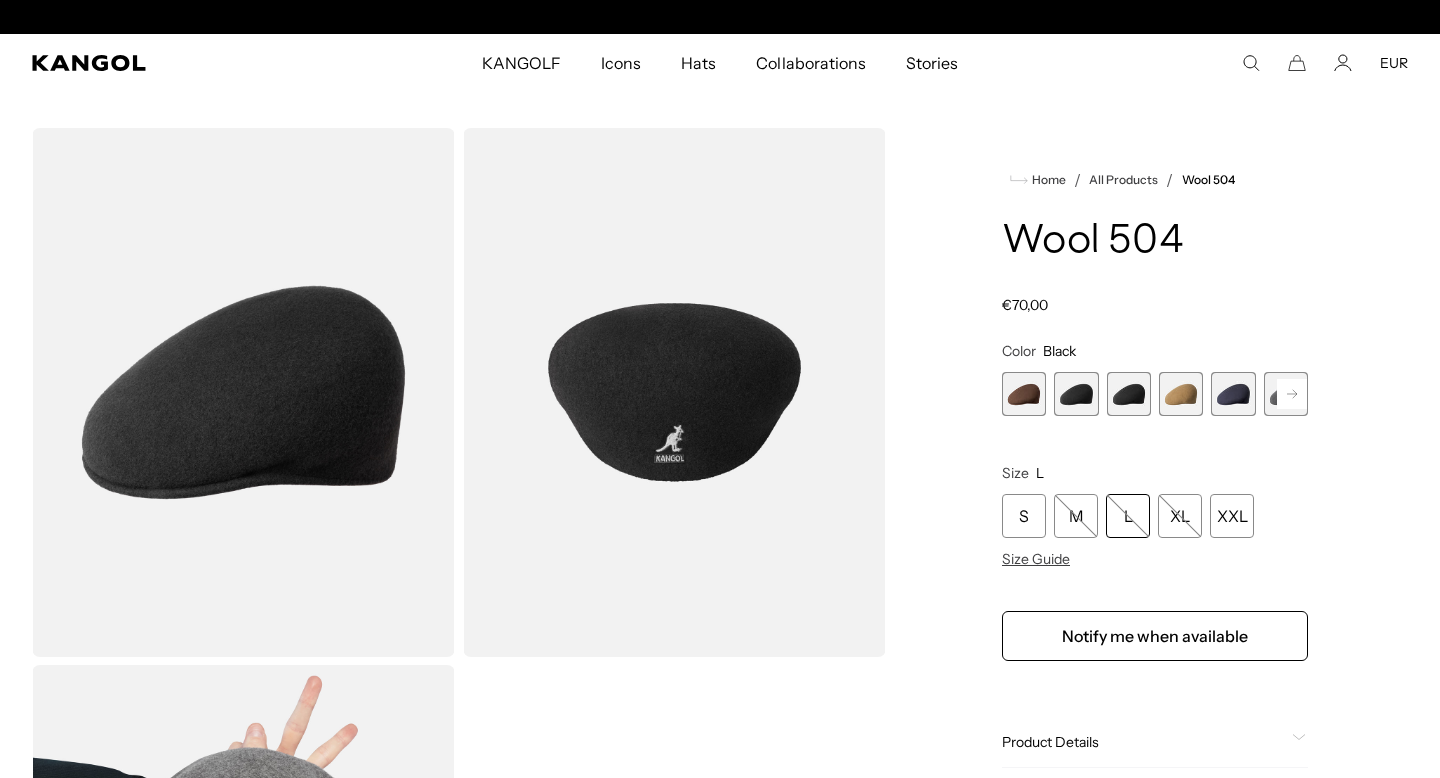 scroll, scrollTop: 256, scrollLeft: 0, axis: vertical 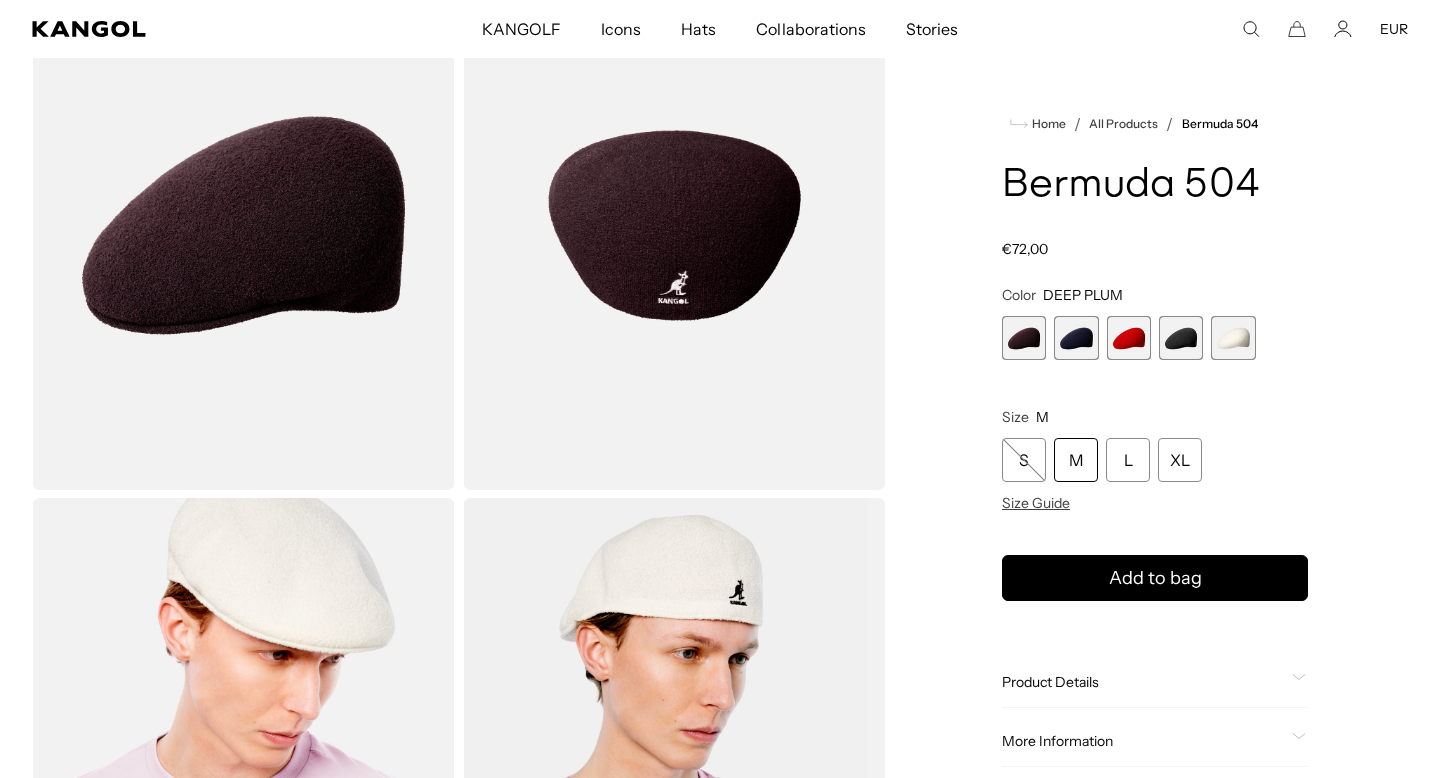 click at bounding box center [1076, 338] 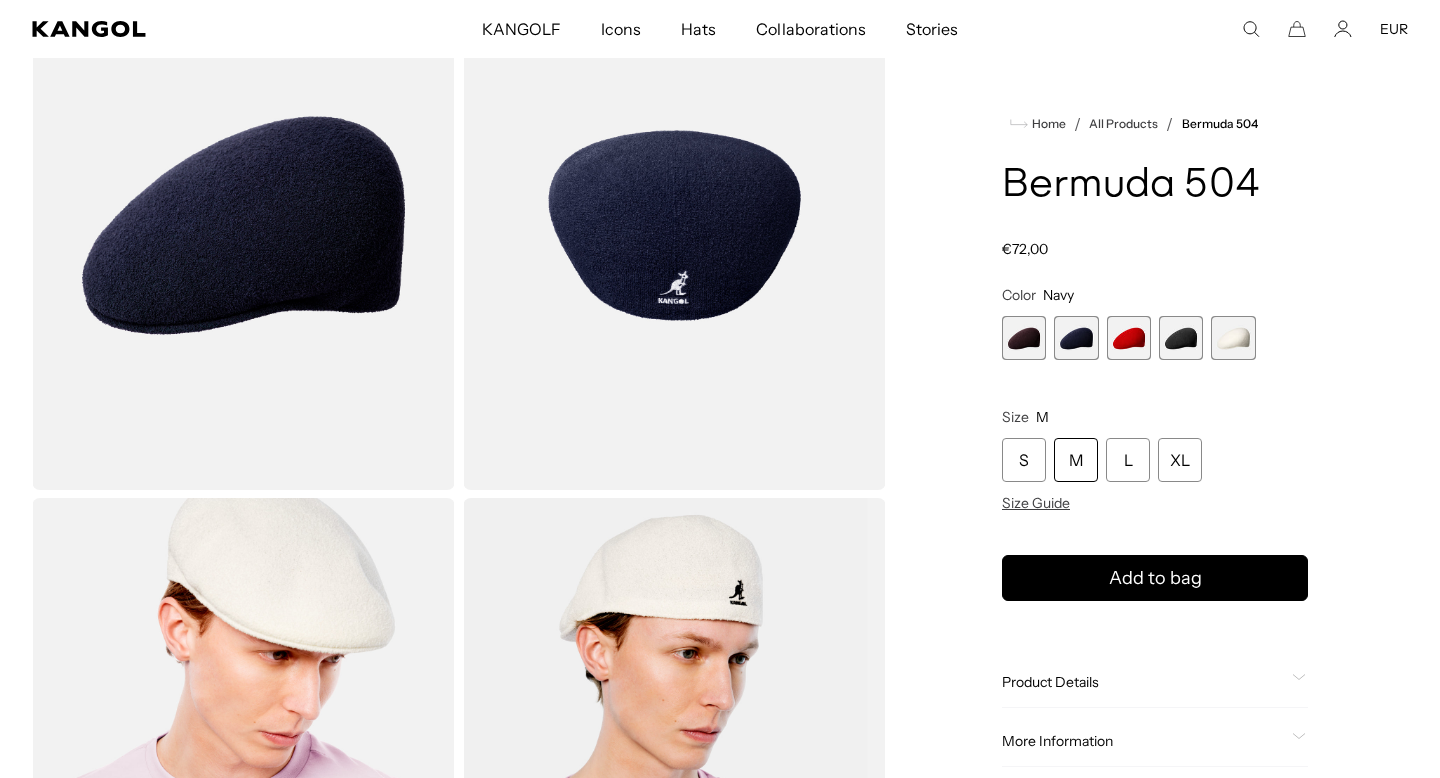 scroll, scrollTop: 0, scrollLeft: 0, axis: both 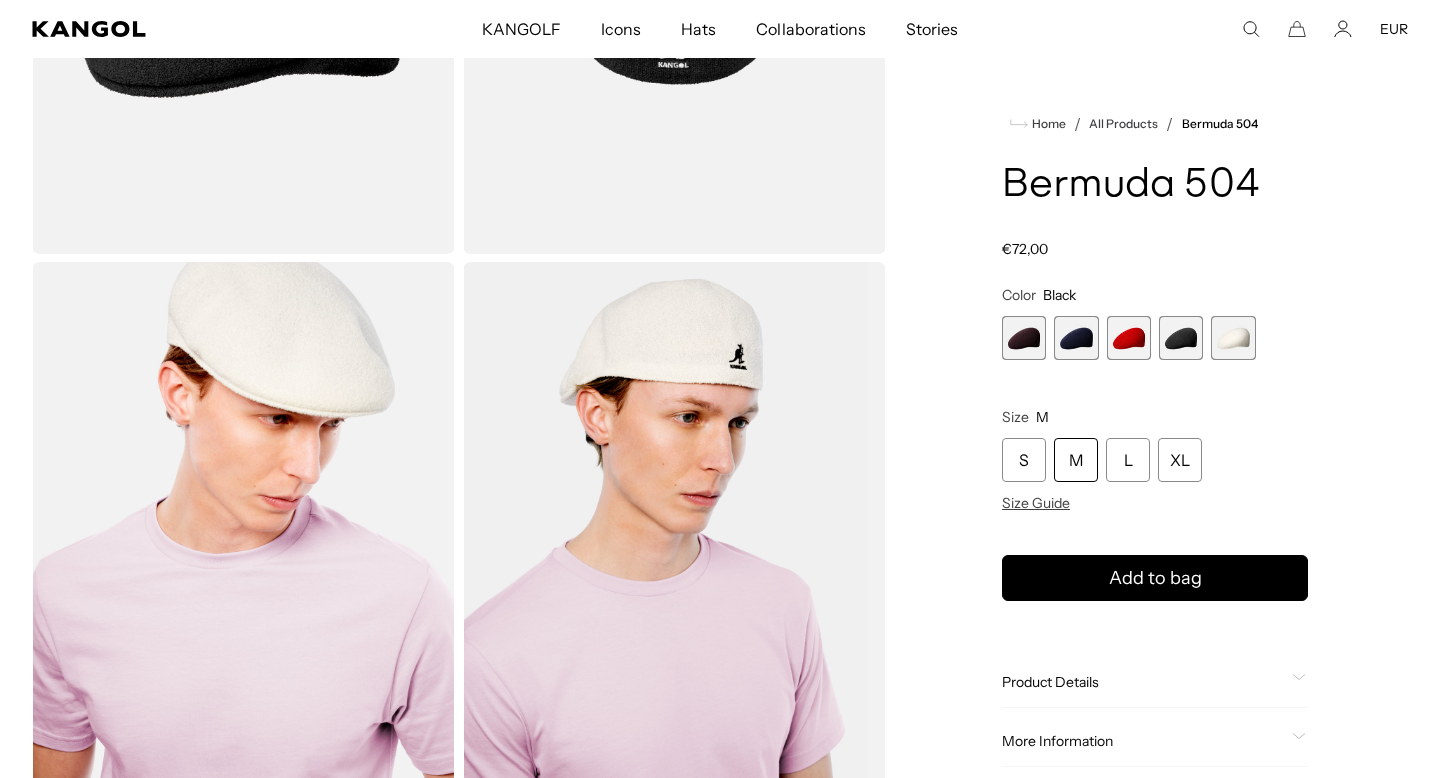 click on "Product Details" 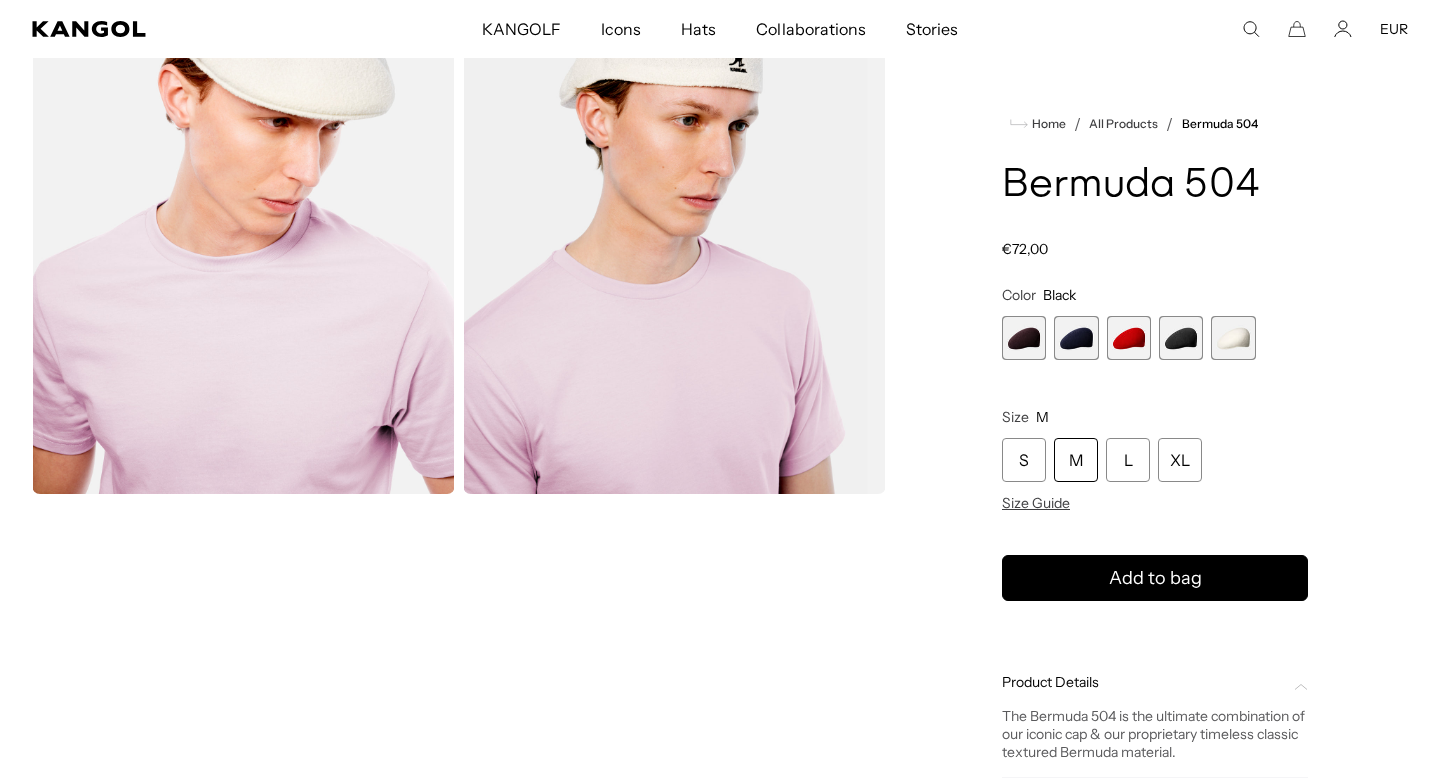 scroll, scrollTop: 703, scrollLeft: 0, axis: vertical 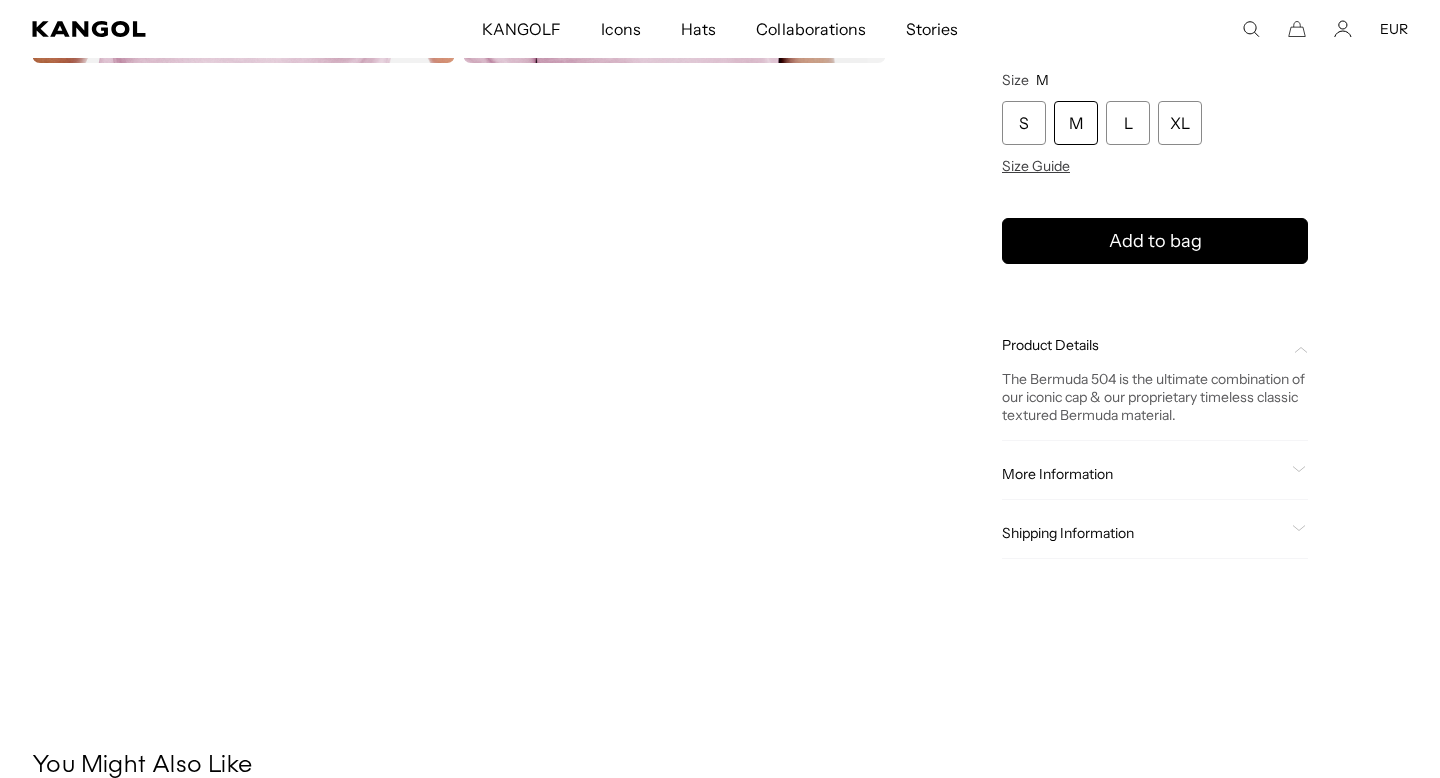 click on "More Information" 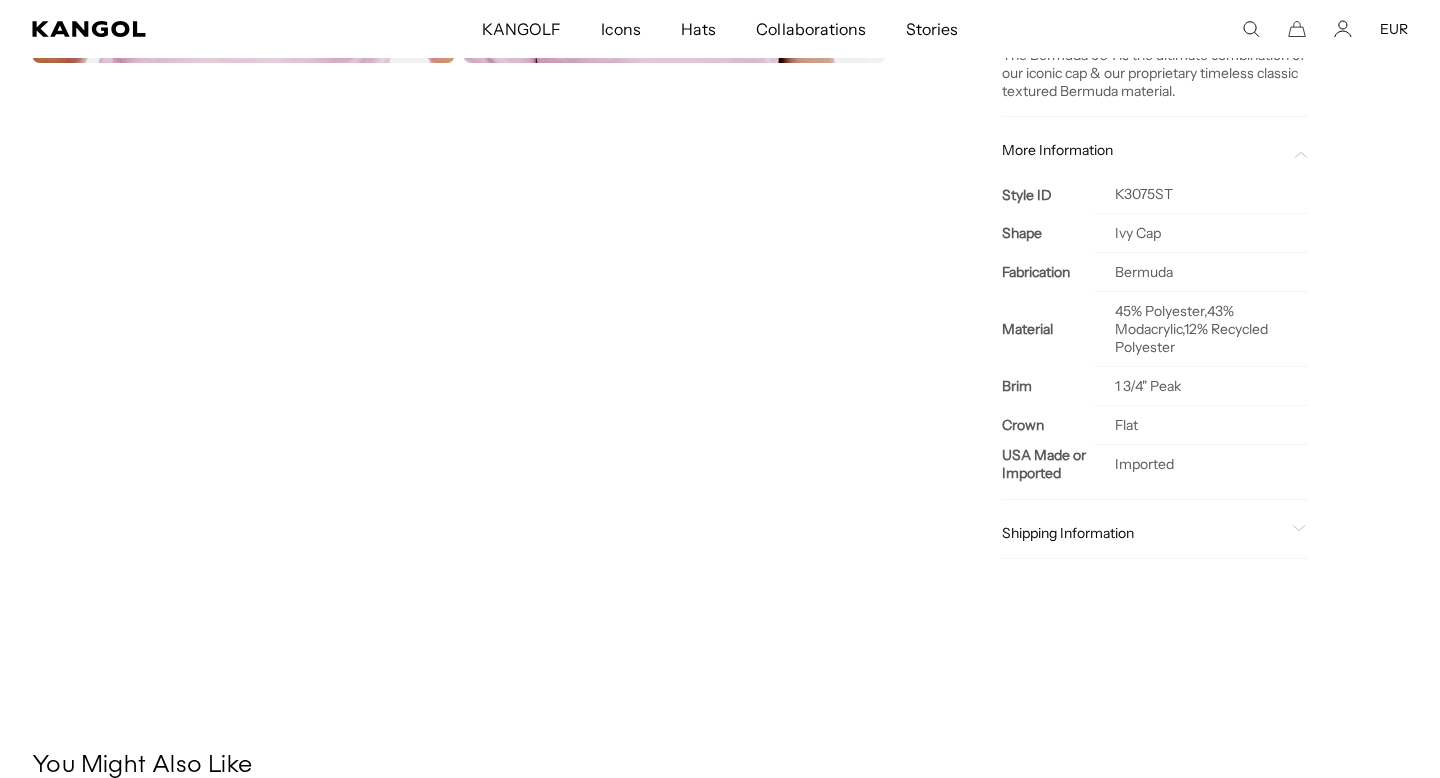 scroll, scrollTop: 0, scrollLeft: 0, axis: both 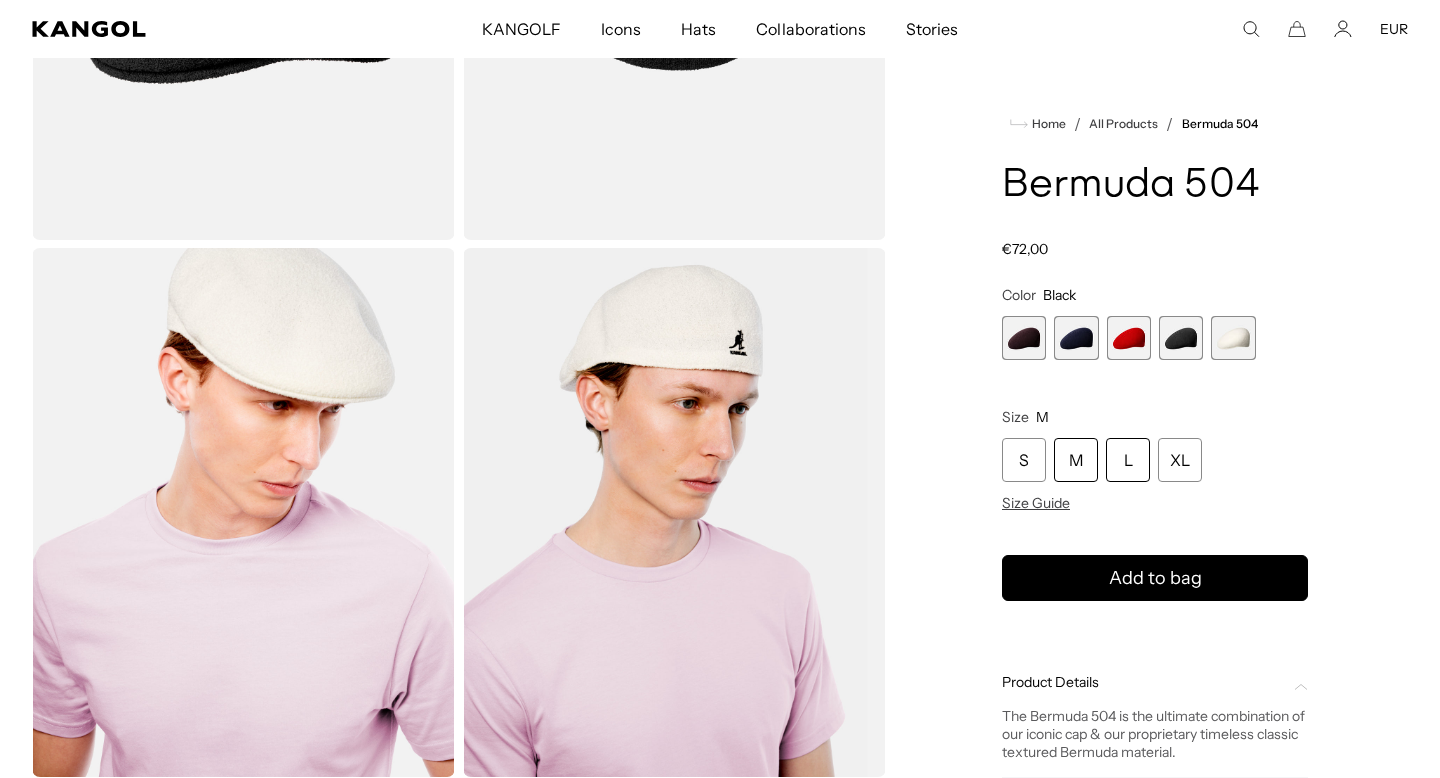 click on "L" at bounding box center (1128, 460) 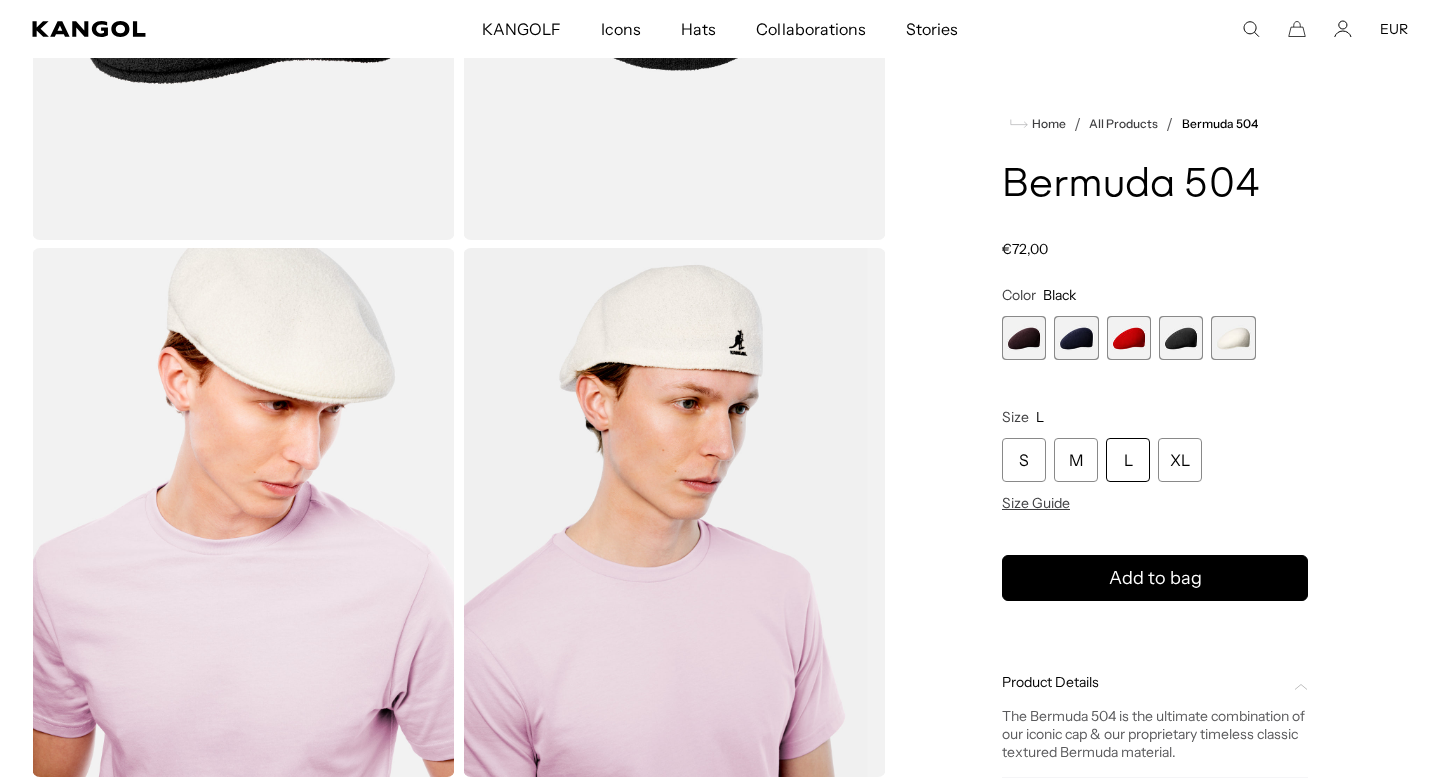 scroll, scrollTop: 0, scrollLeft: 412, axis: horizontal 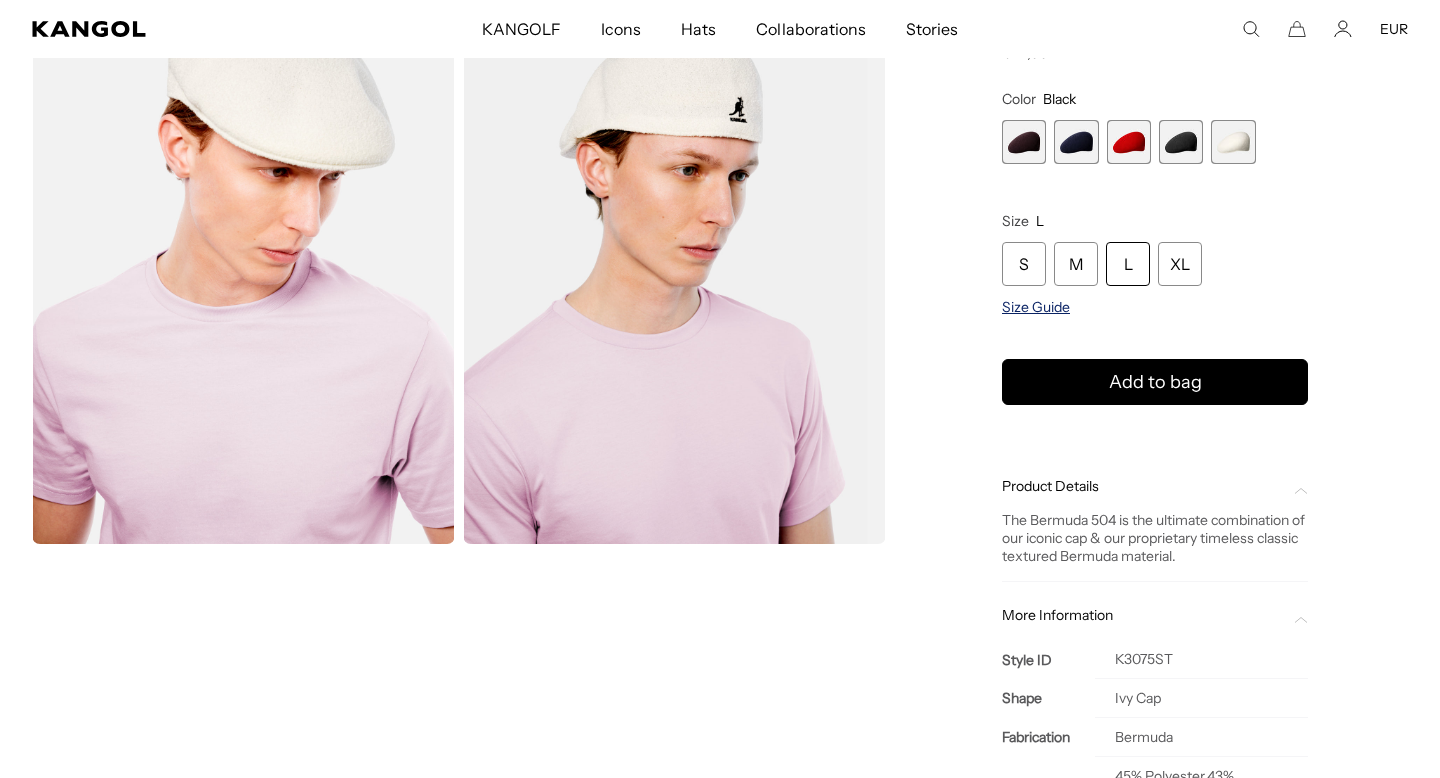 click on "Size Guide" at bounding box center [1036, 307] 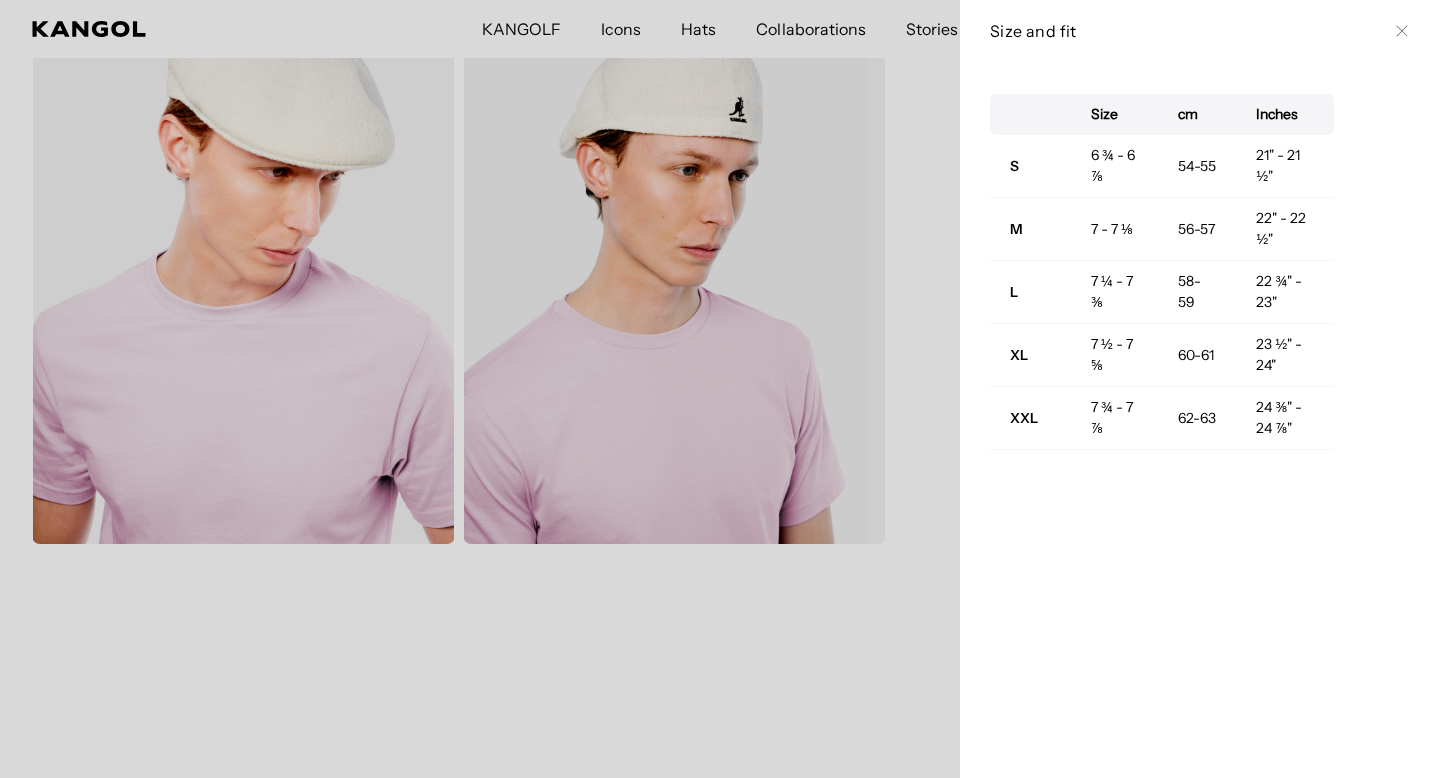 scroll, scrollTop: 0, scrollLeft: 0, axis: both 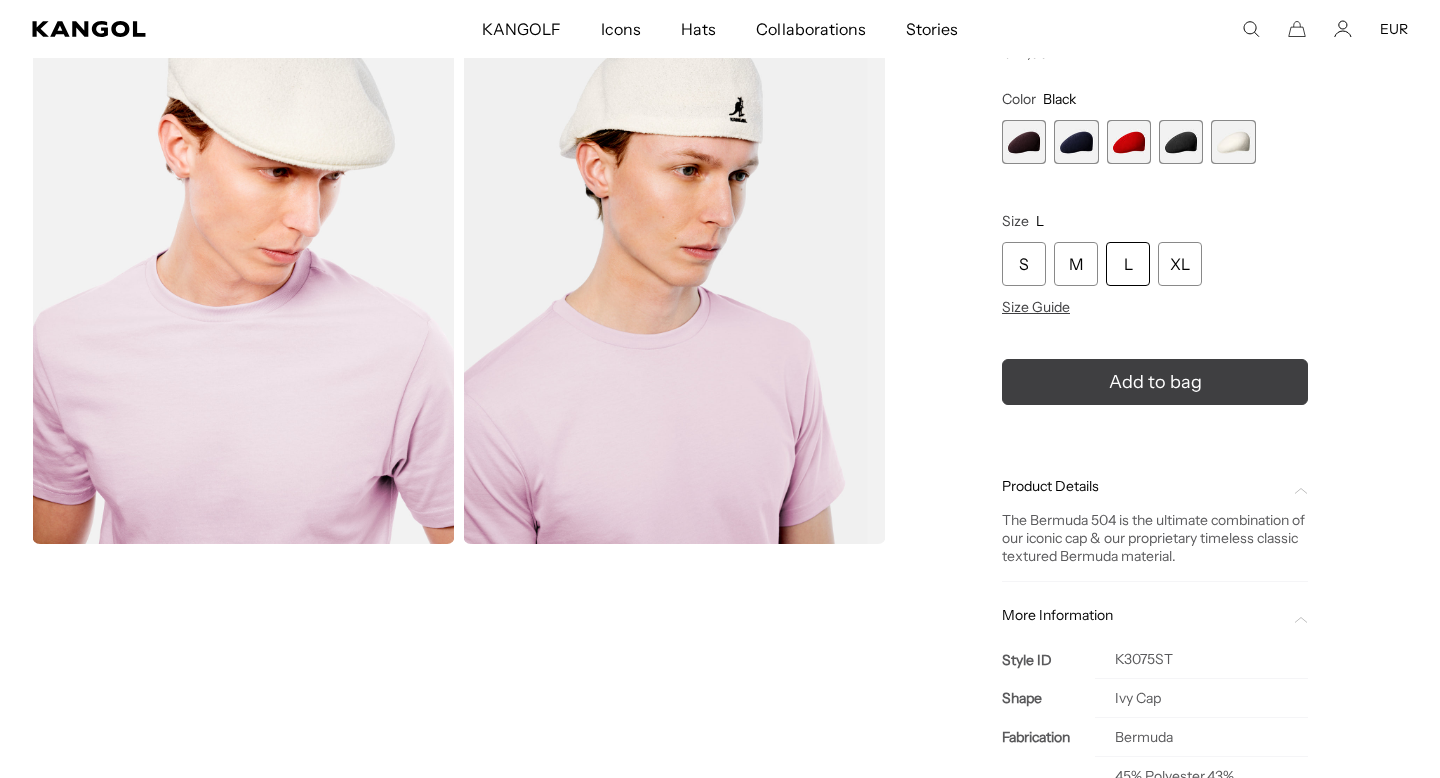 click 